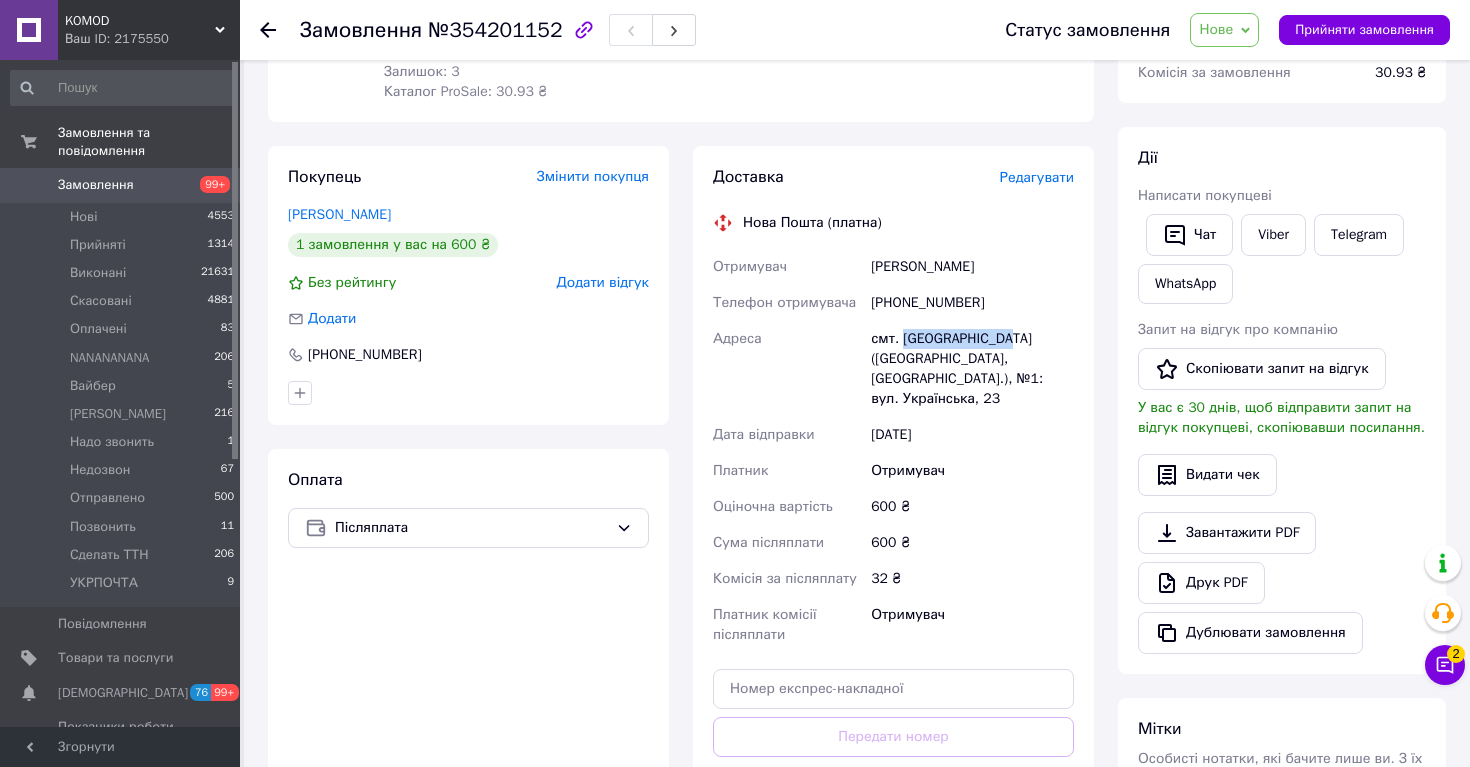 scroll, scrollTop: 0, scrollLeft: 0, axis: both 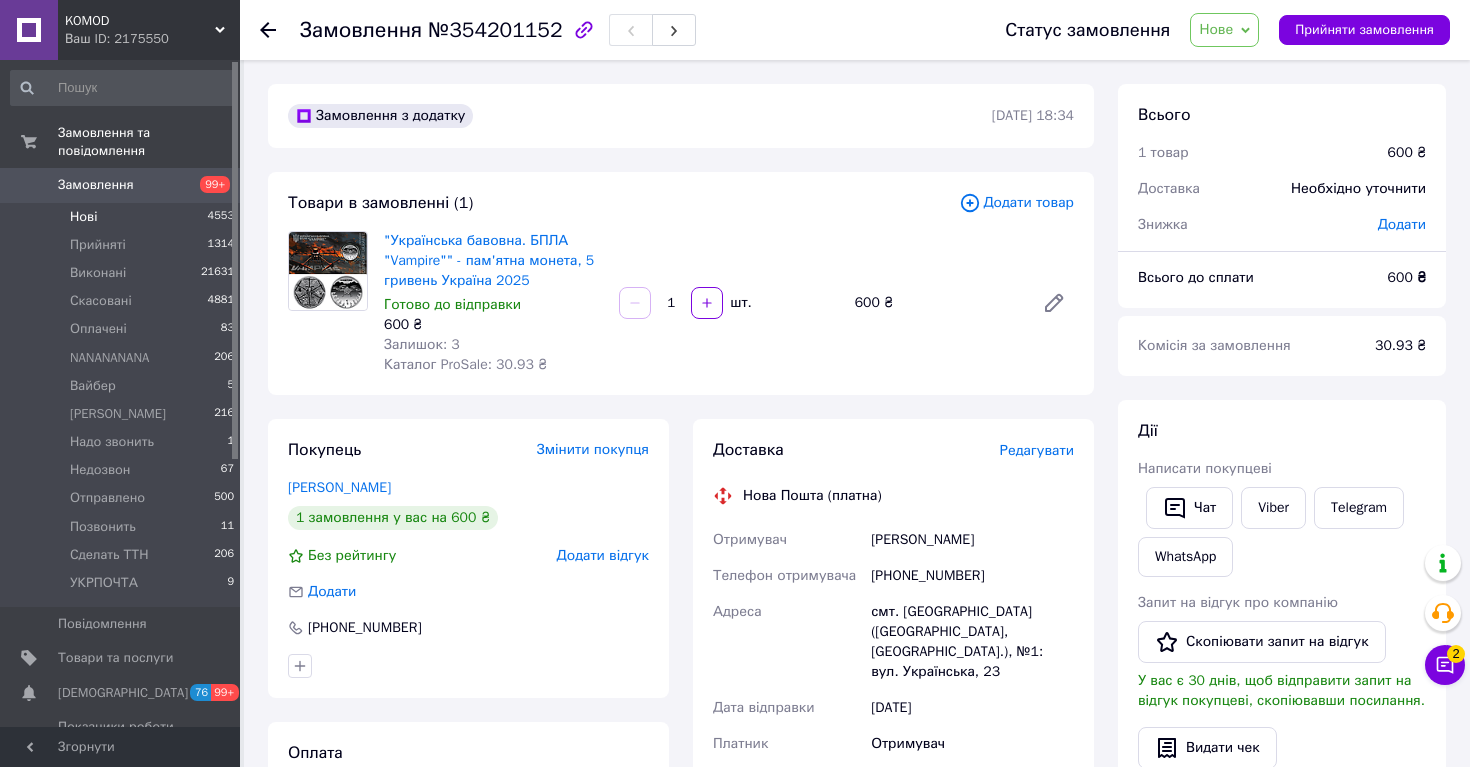 click on "Нові 4553" at bounding box center (123, 217) 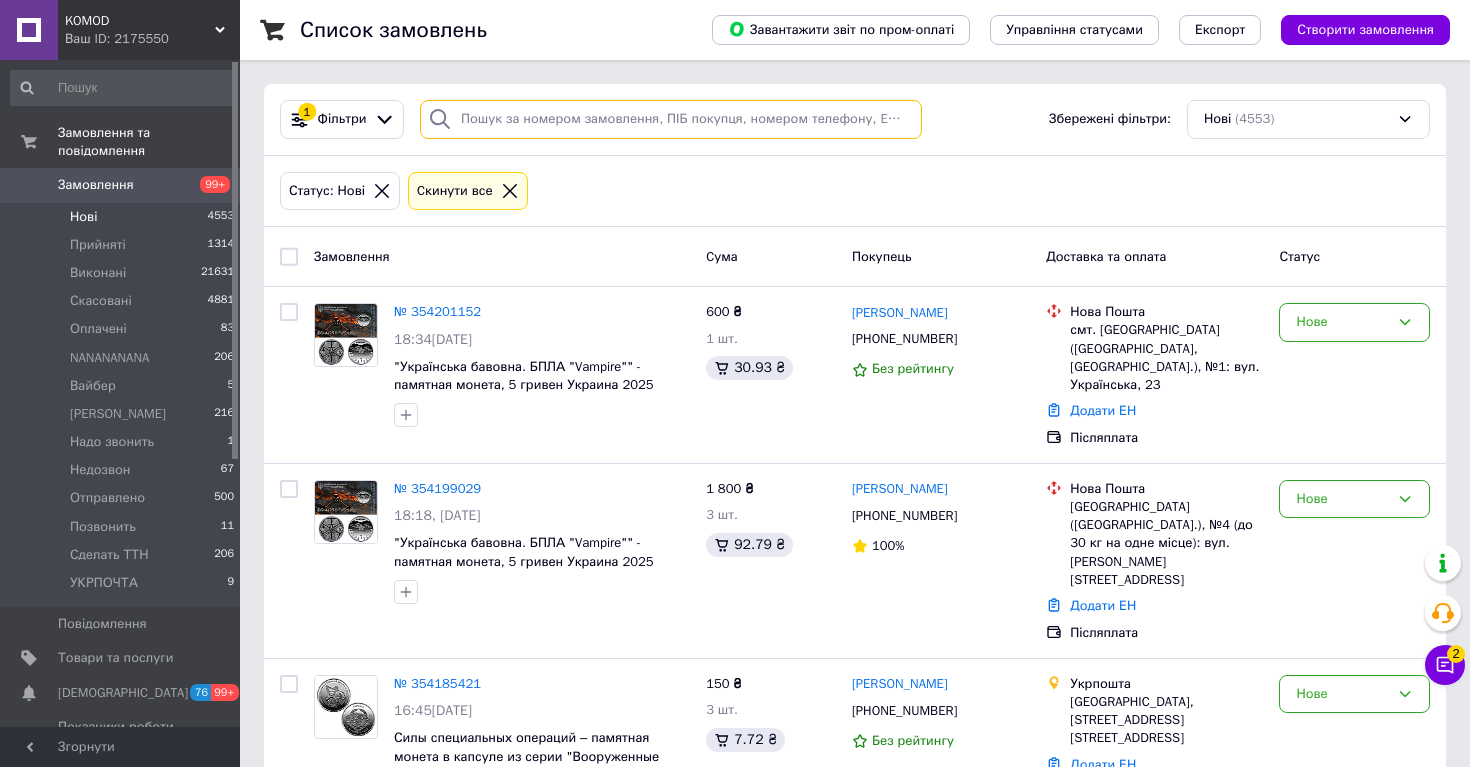 click at bounding box center [671, 119] 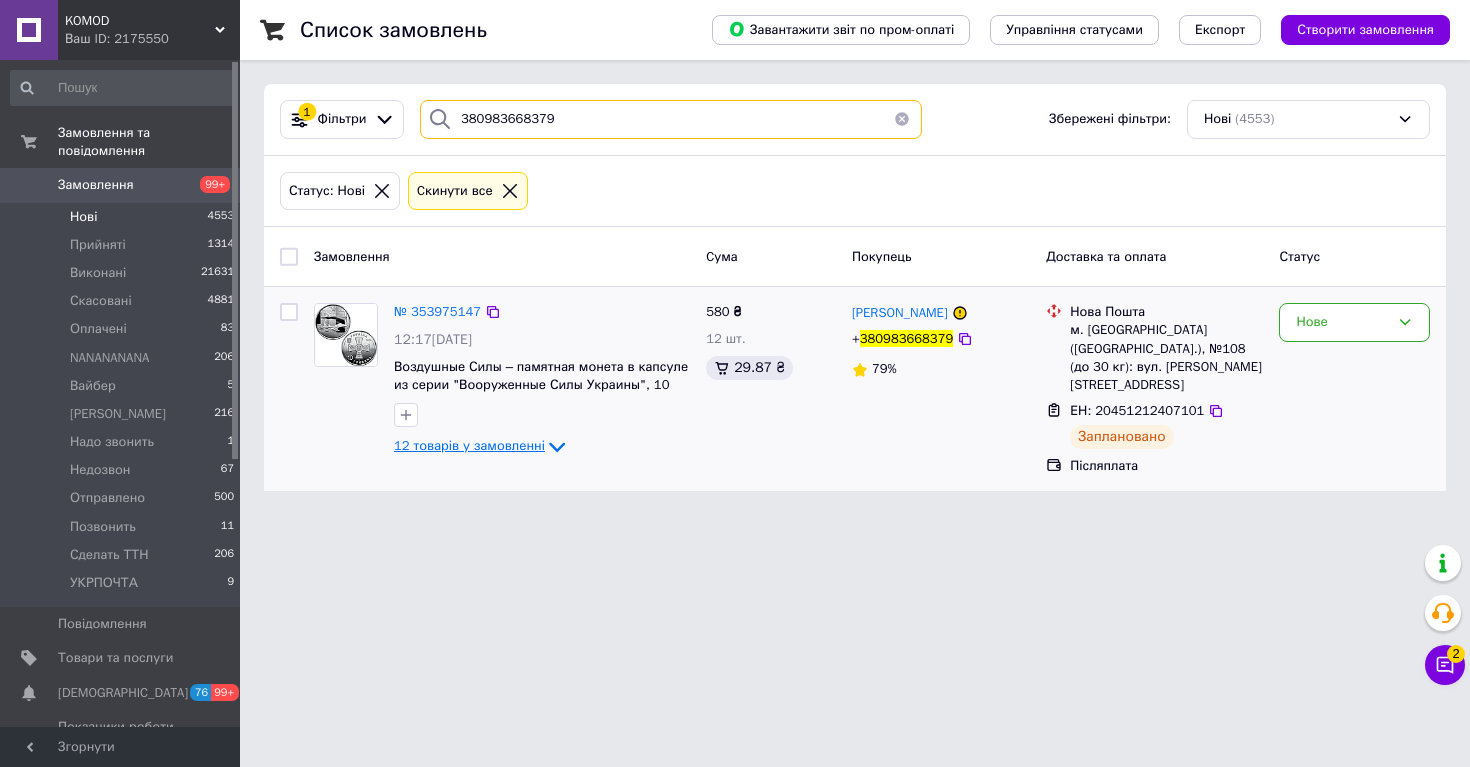 type on "380983668379" 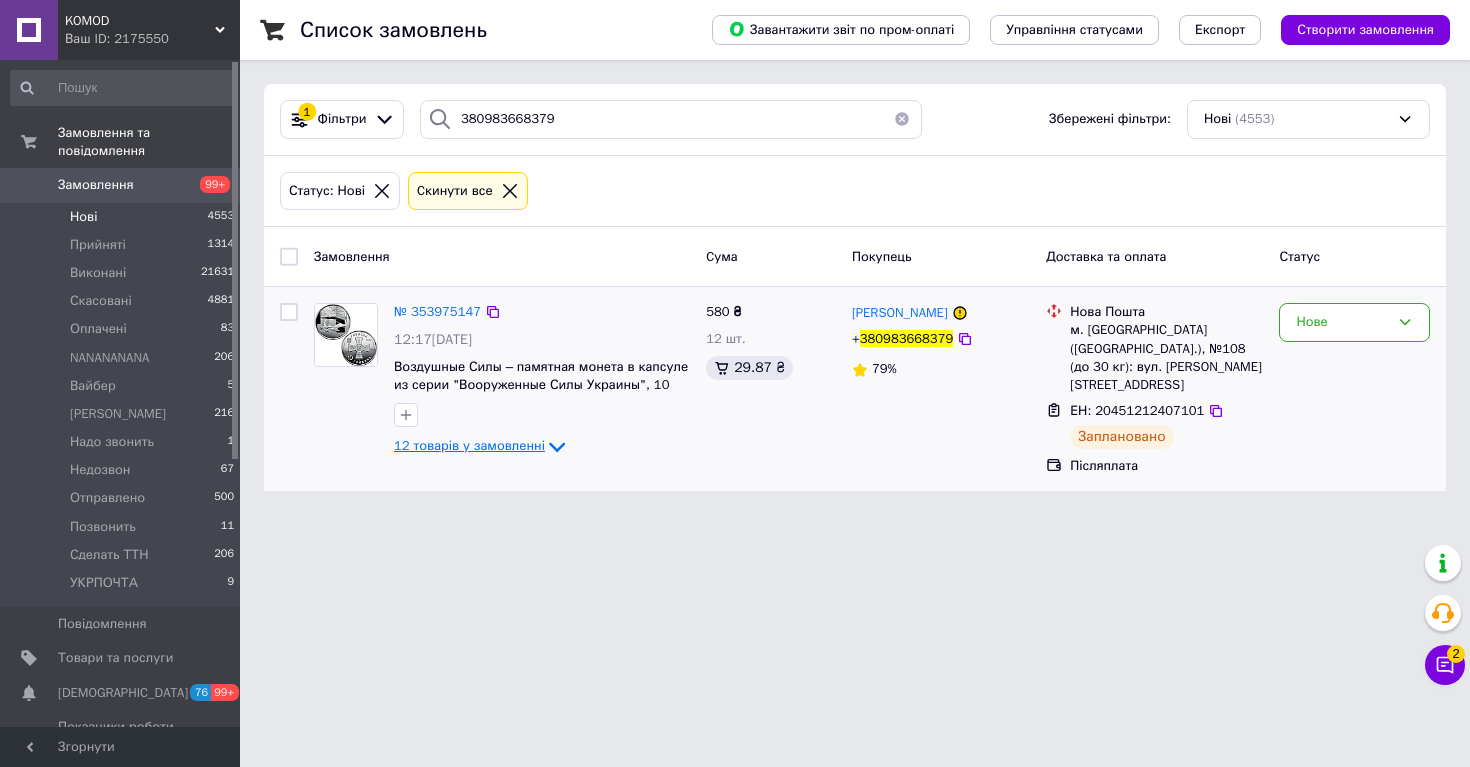 click on "12 товарів у замовленні" at bounding box center [469, 446] 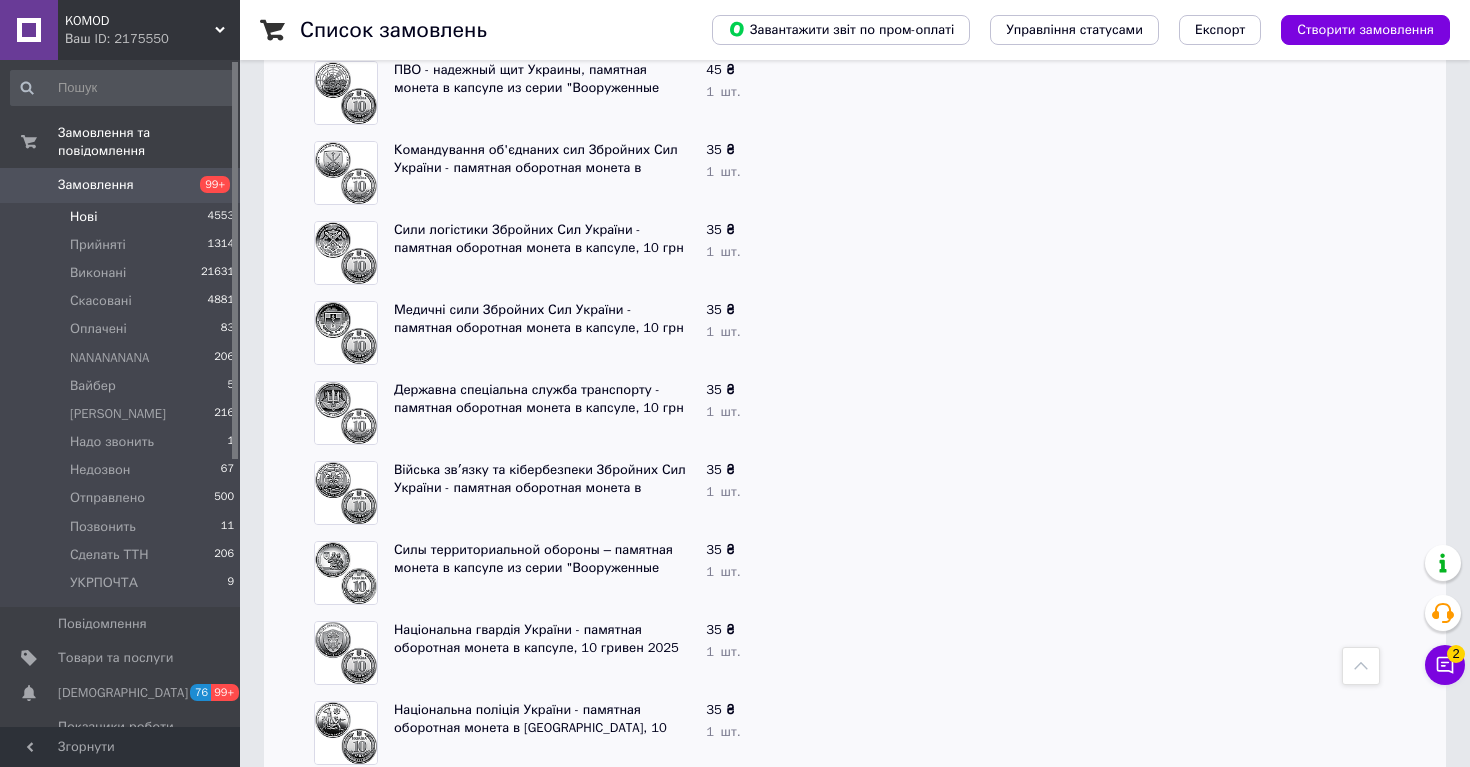 scroll, scrollTop: 693, scrollLeft: 0, axis: vertical 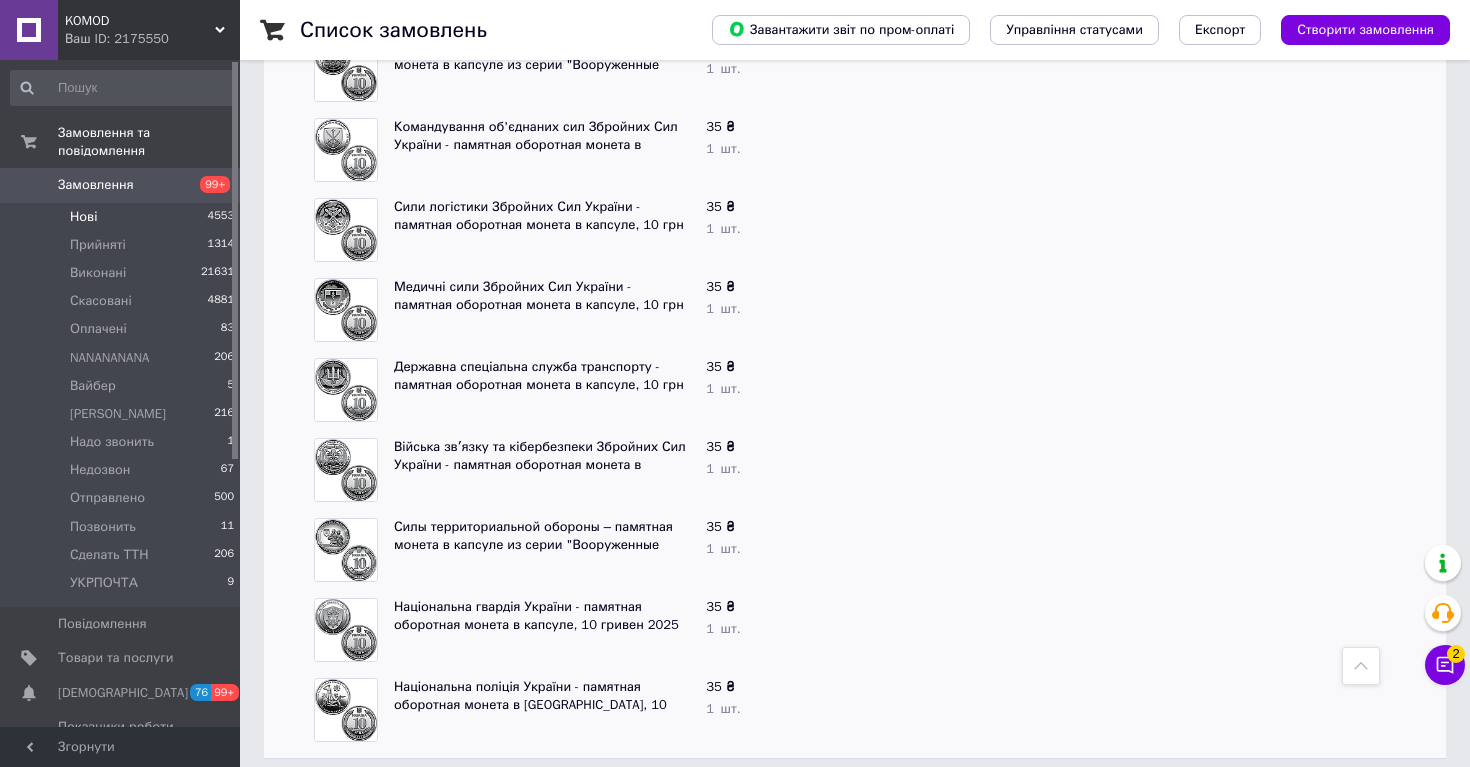 click on "Нові" at bounding box center [83, 217] 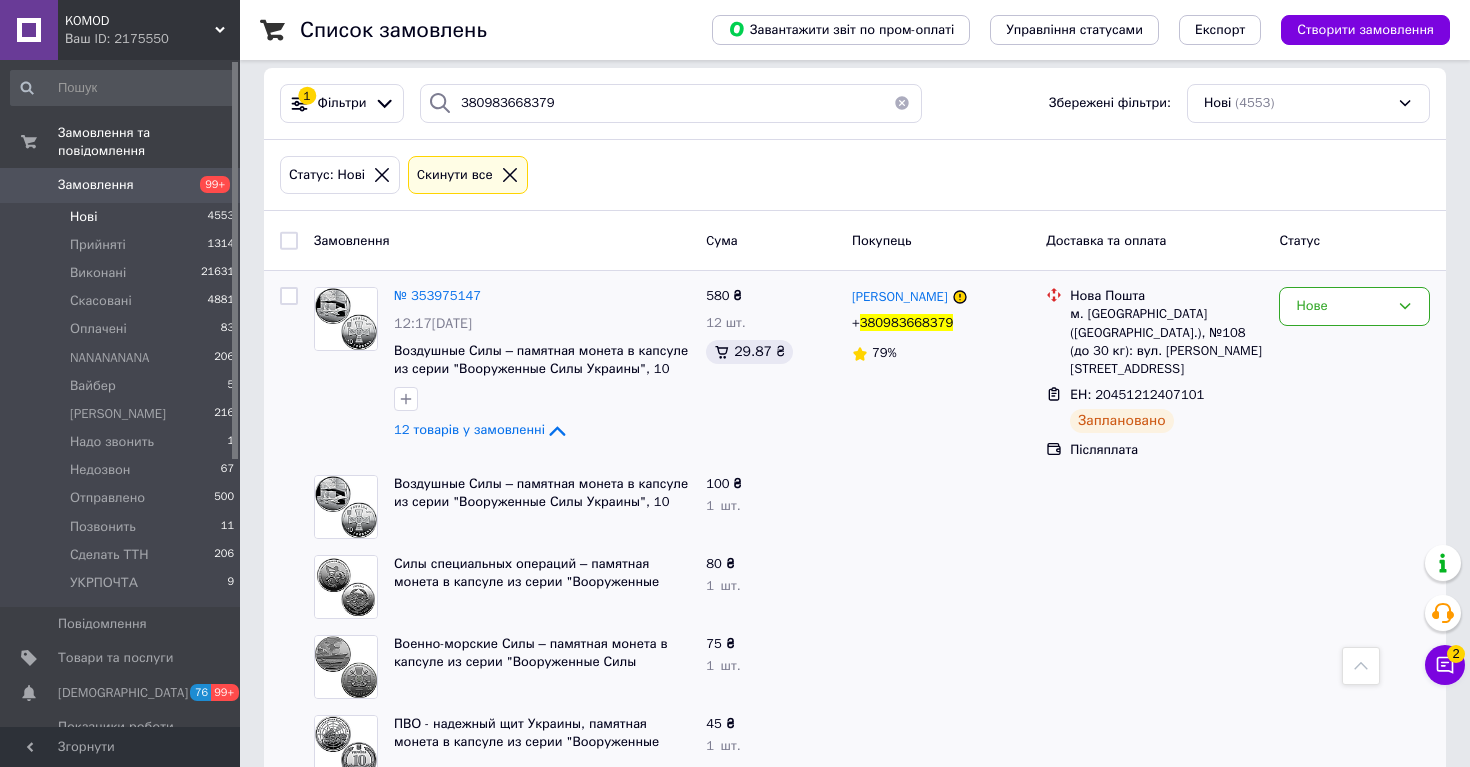 scroll, scrollTop: 0, scrollLeft: 0, axis: both 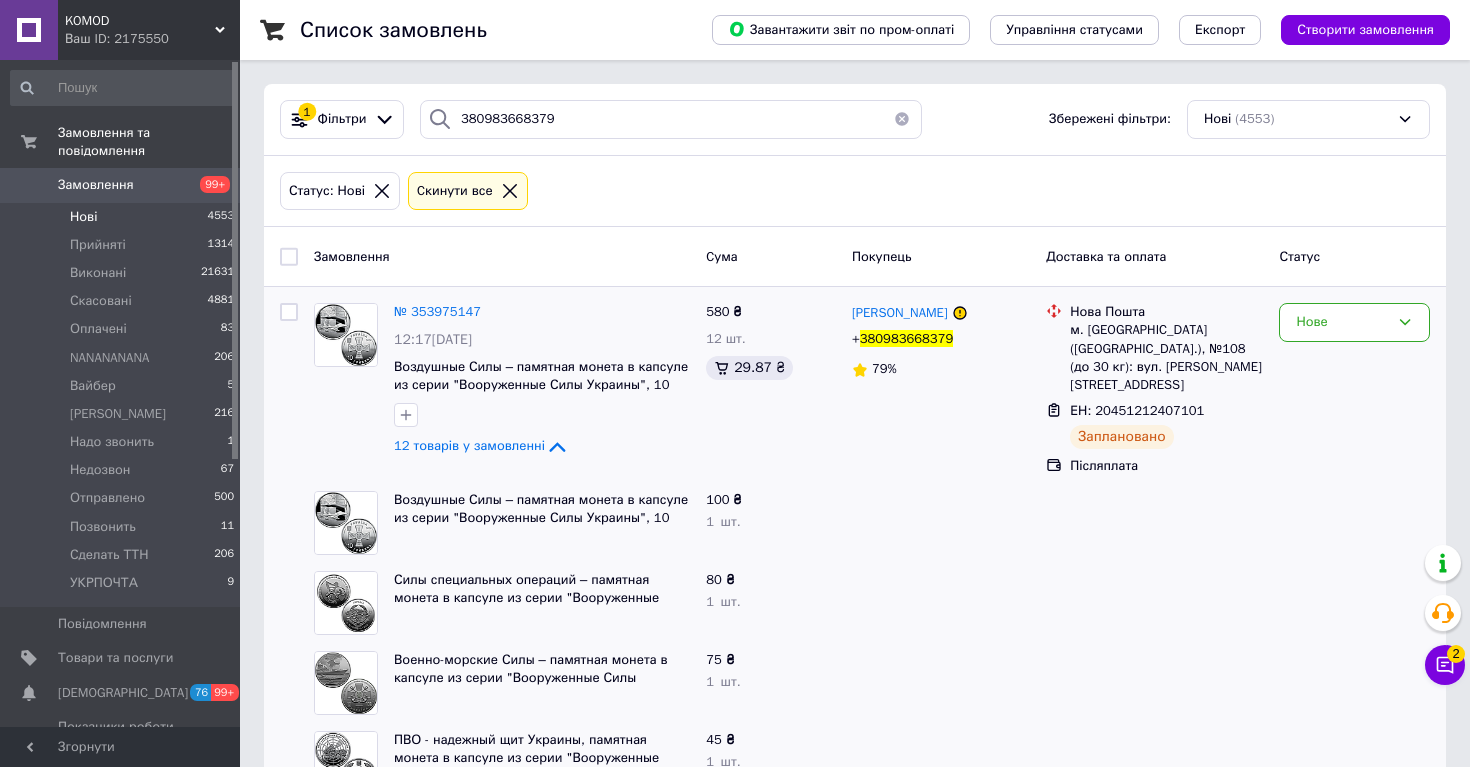 click 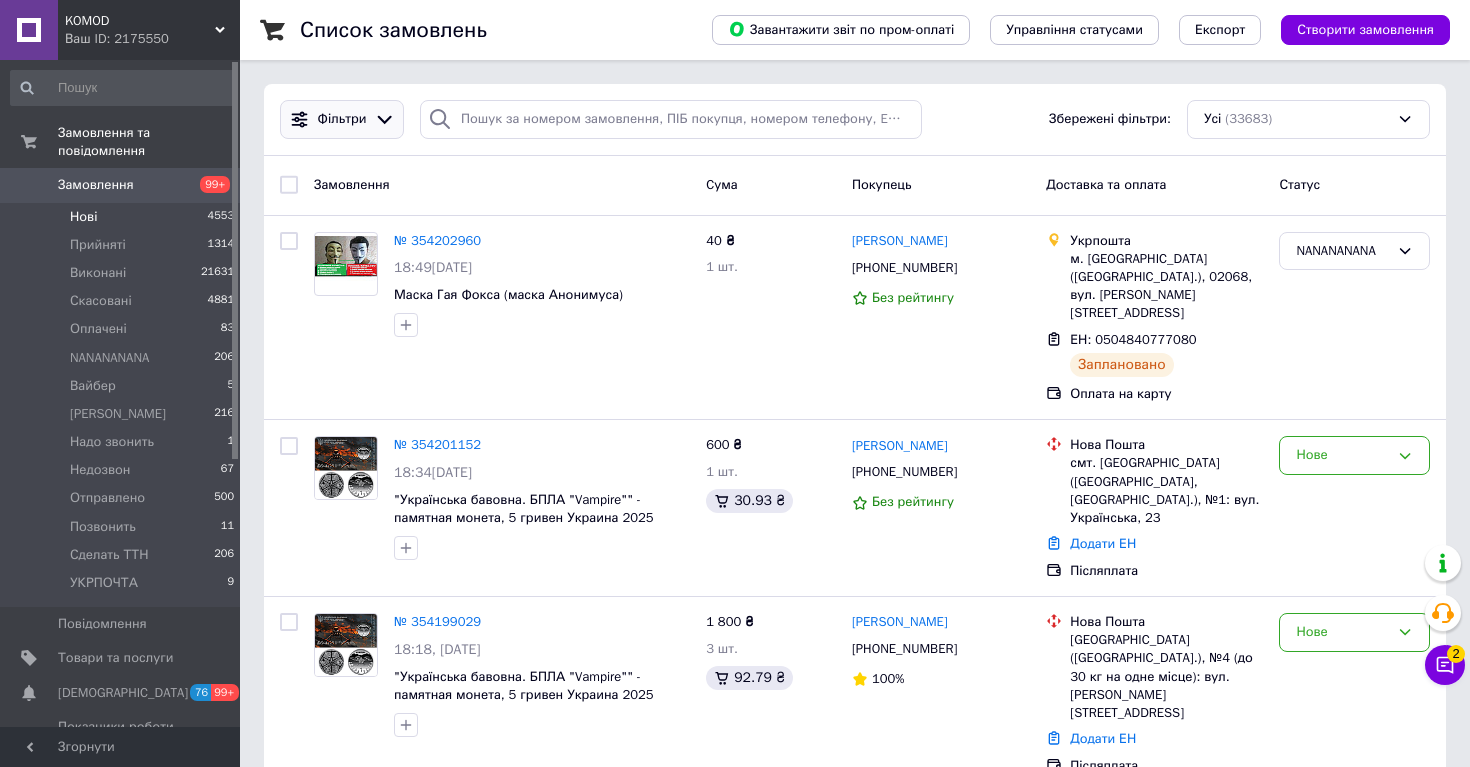 click on "Фільтри" at bounding box center [342, 119] 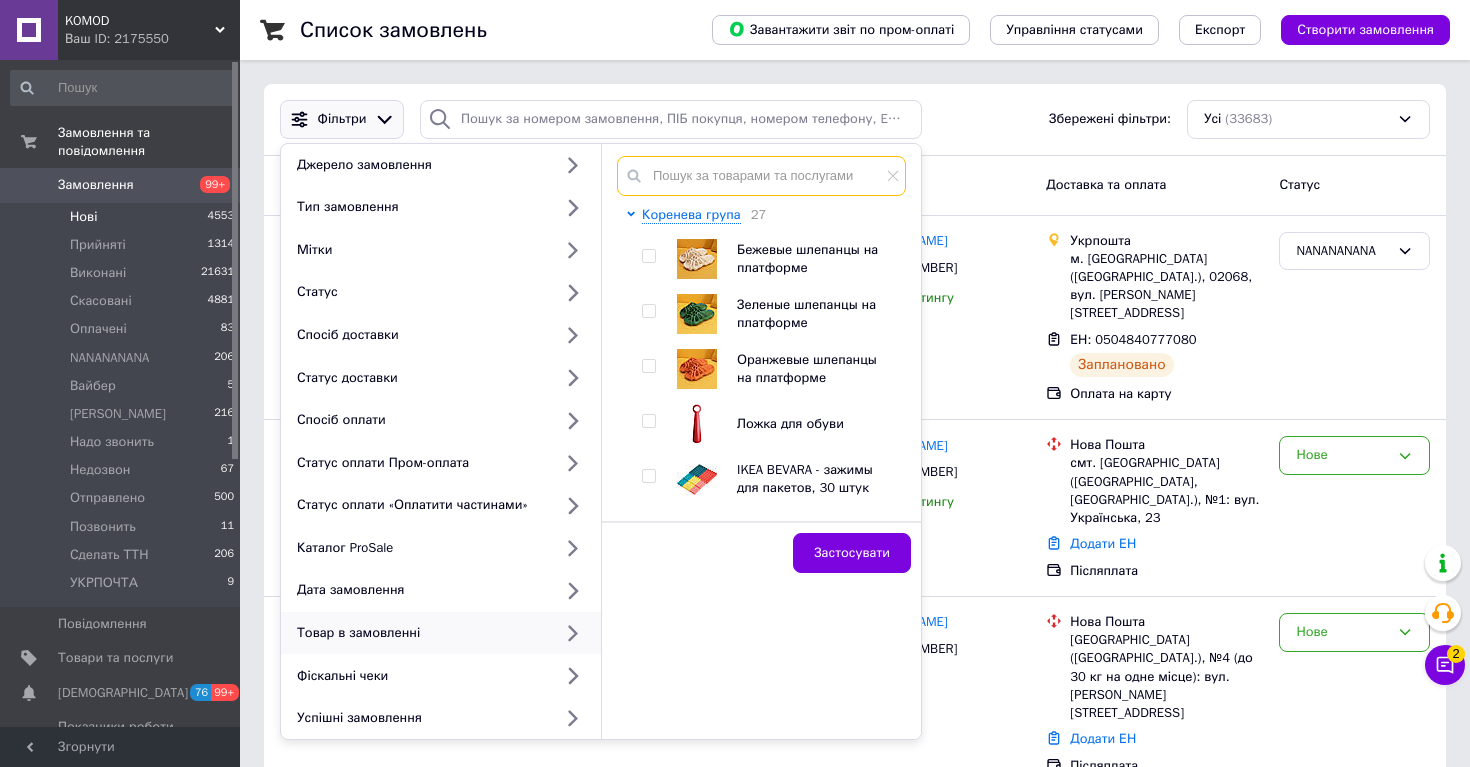 click at bounding box center [761, 176] 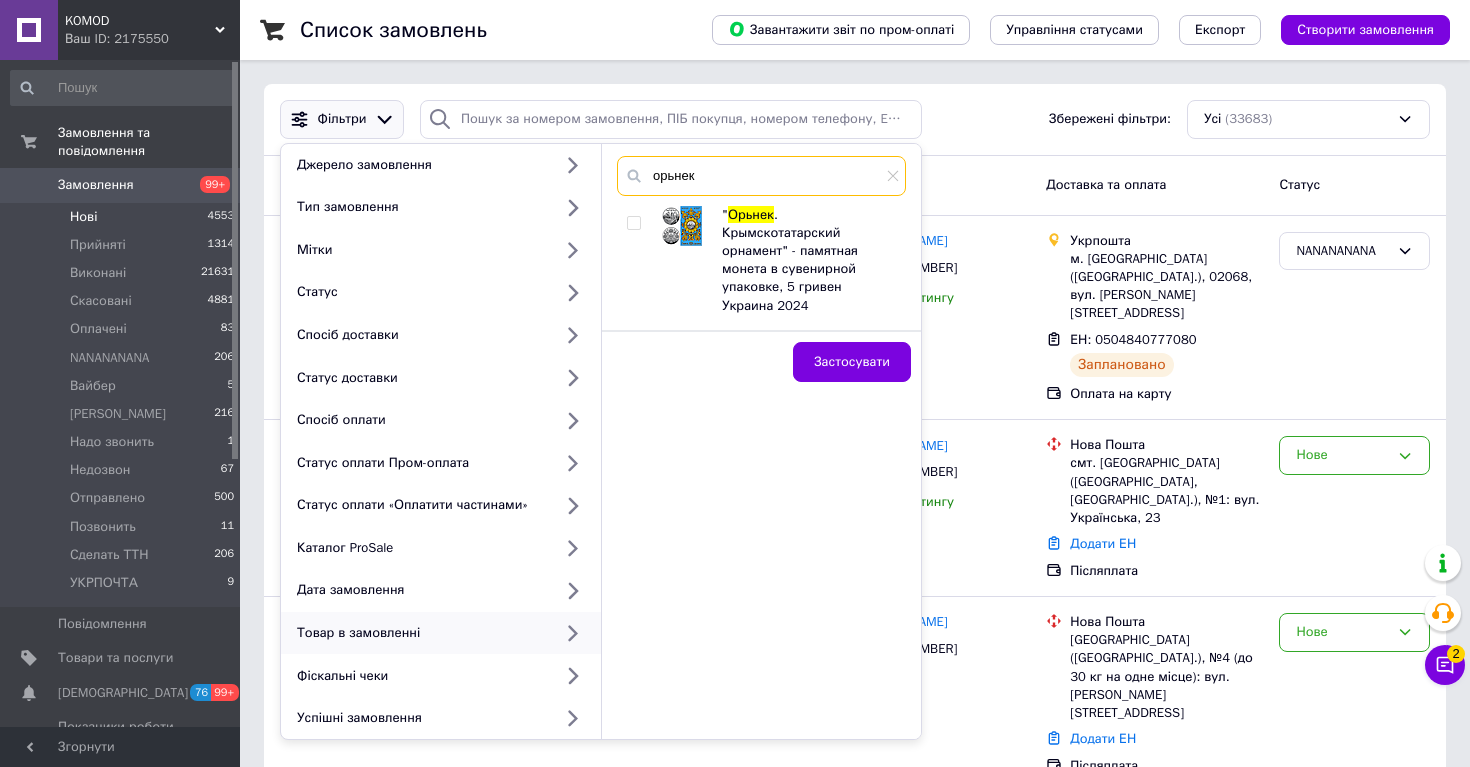 type on "орьнек" 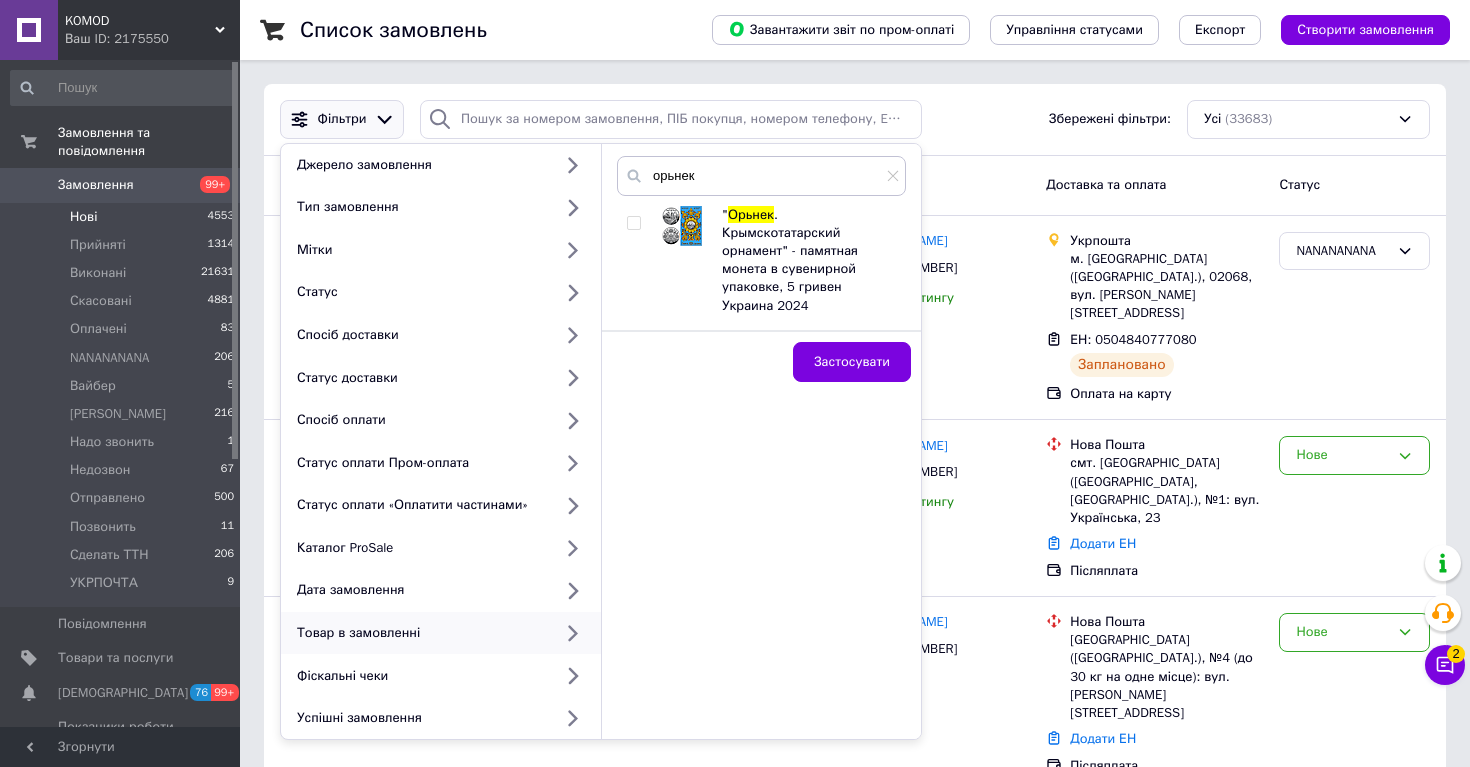 click at bounding box center (633, 223) 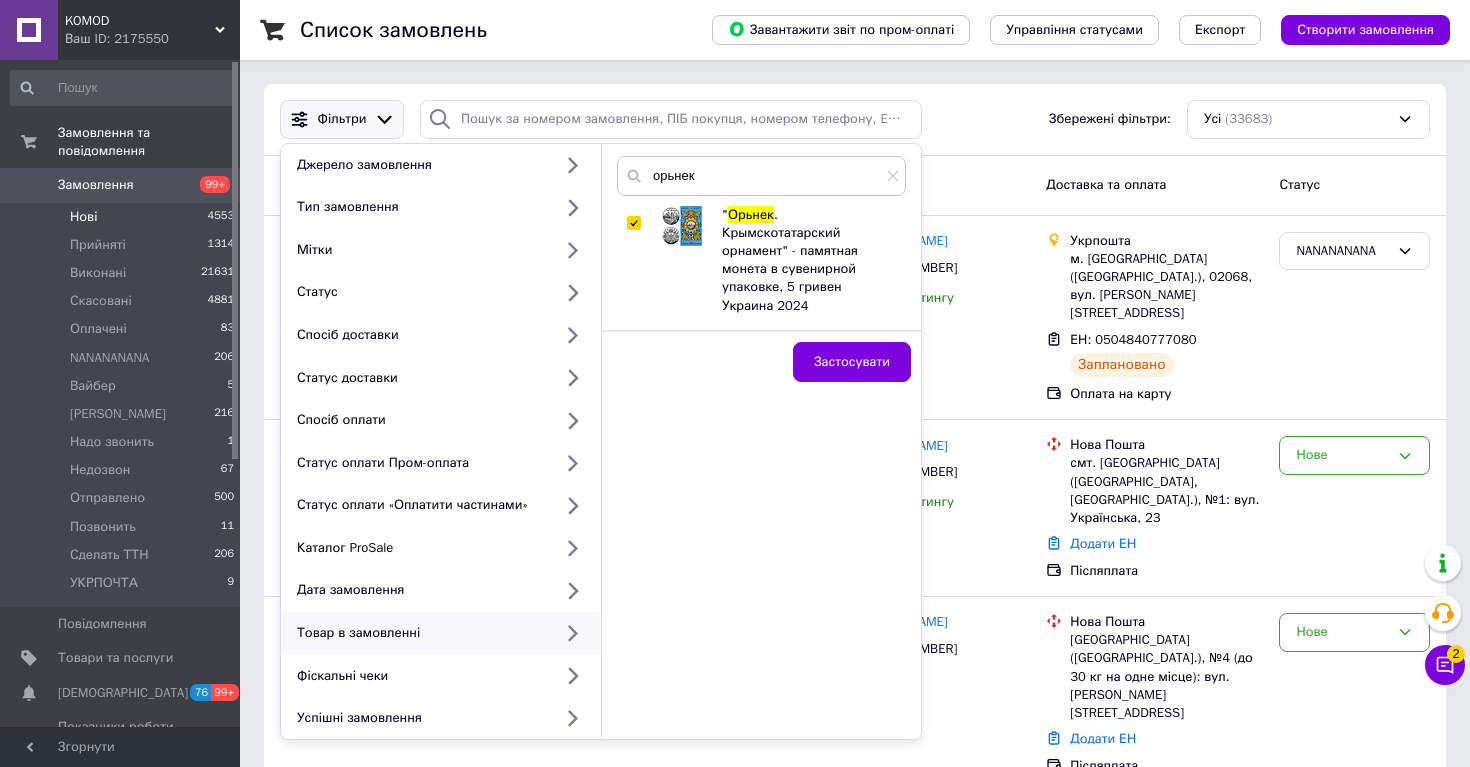 checkbox on "true" 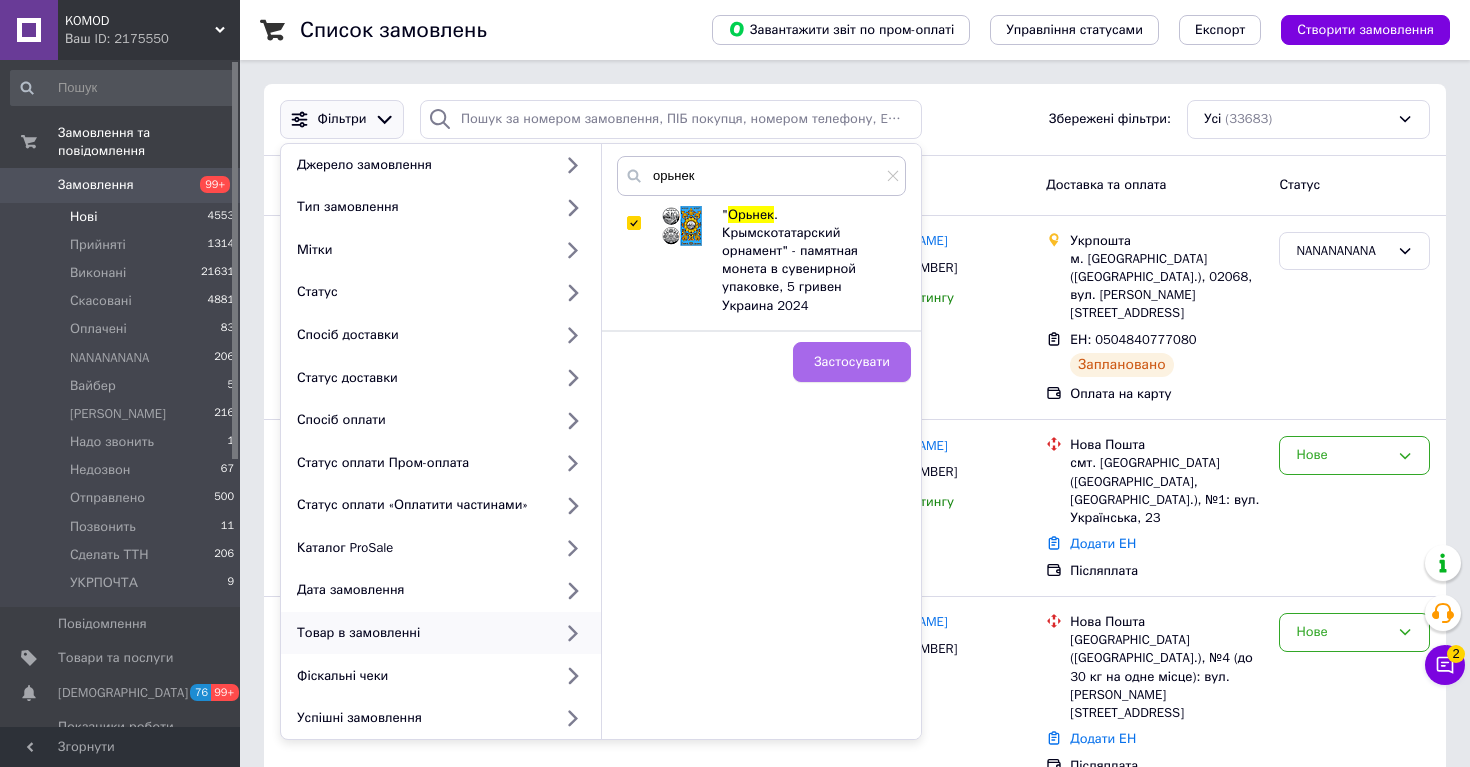 click on "Застосувати" at bounding box center (852, 362) 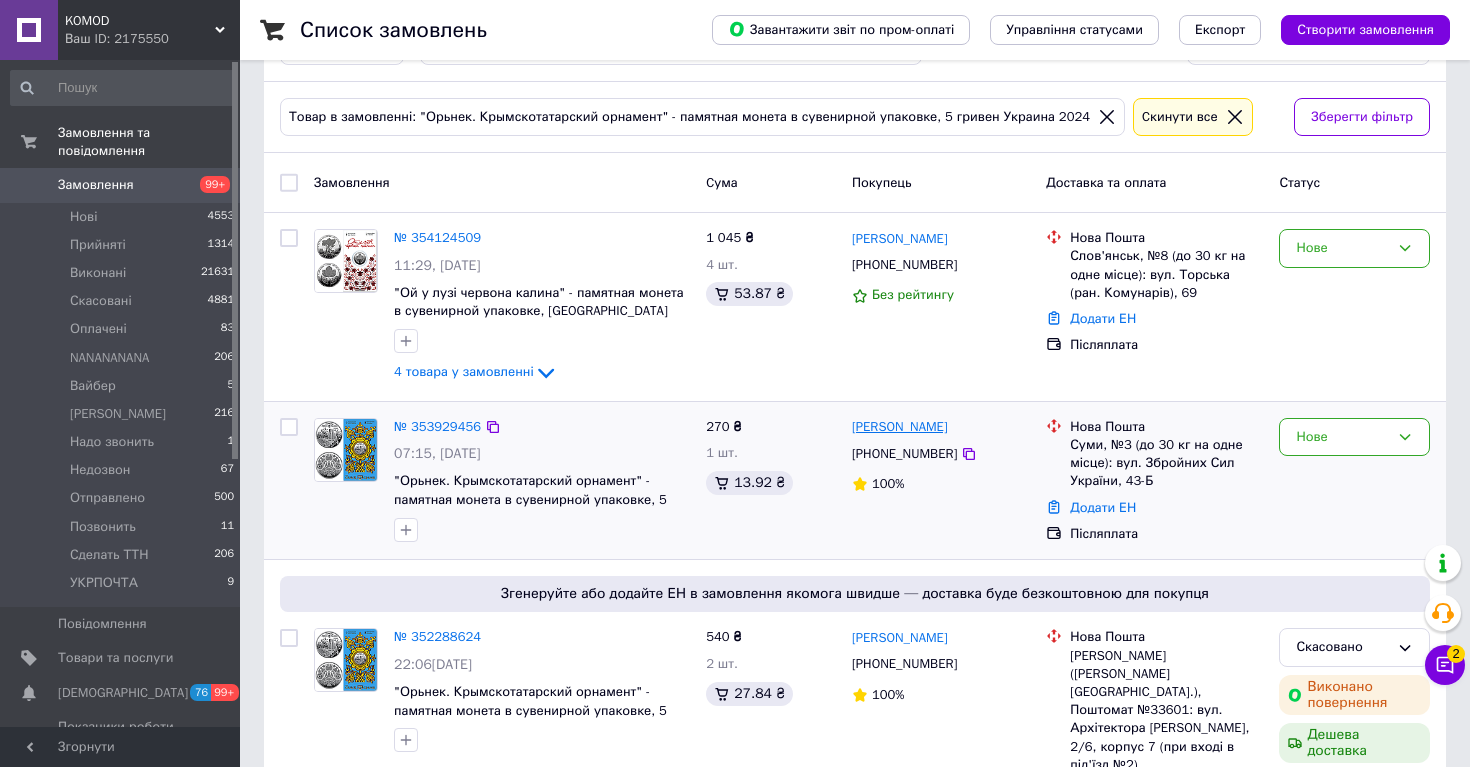 scroll, scrollTop: 117, scrollLeft: 0, axis: vertical 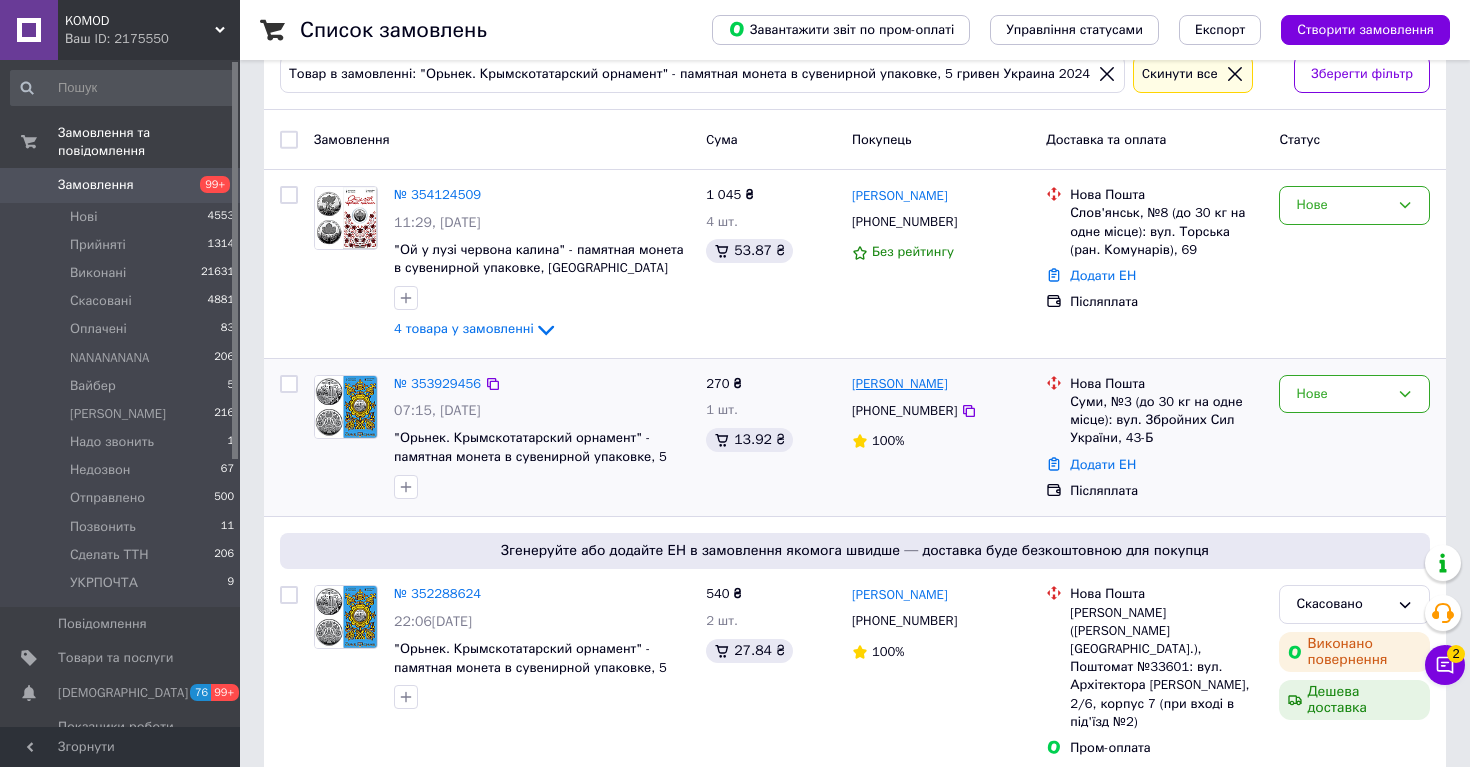 click on "[PERSON_NAME]" at bounding box center [900, 384] 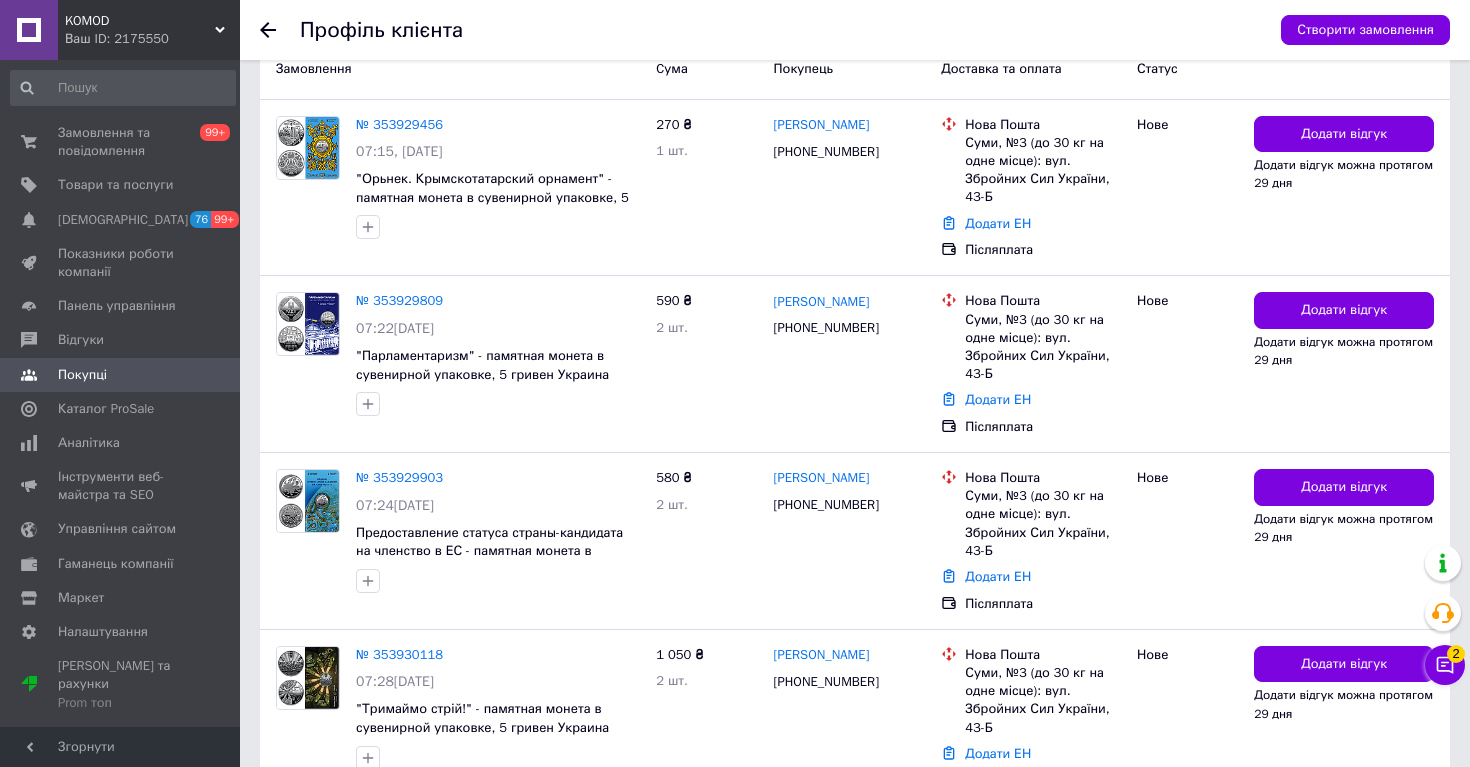 scroll, scrollTop: 535, scrollLeft: 0, axis: vertical 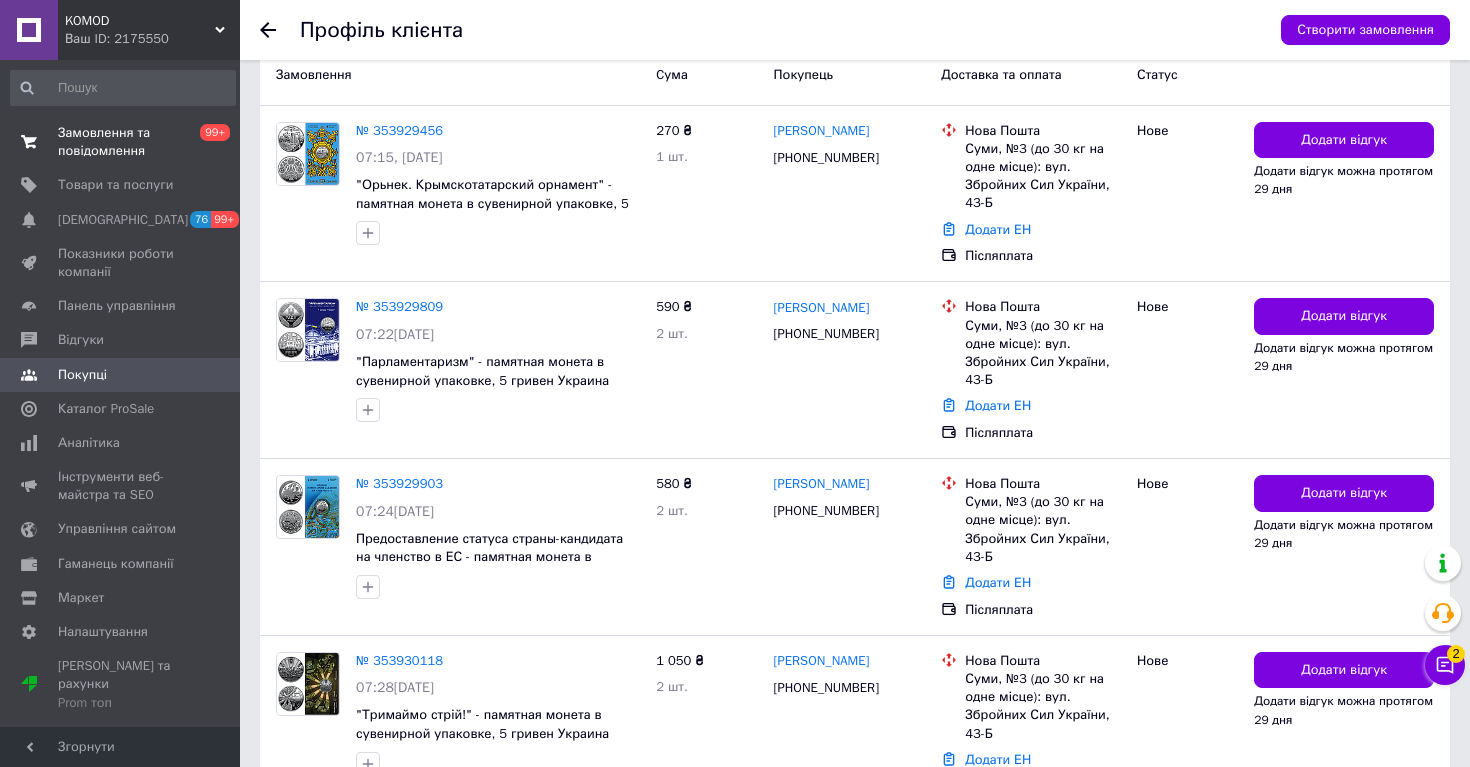 click on "Замовлення та повідомлення" at bounding box center (121, 142) 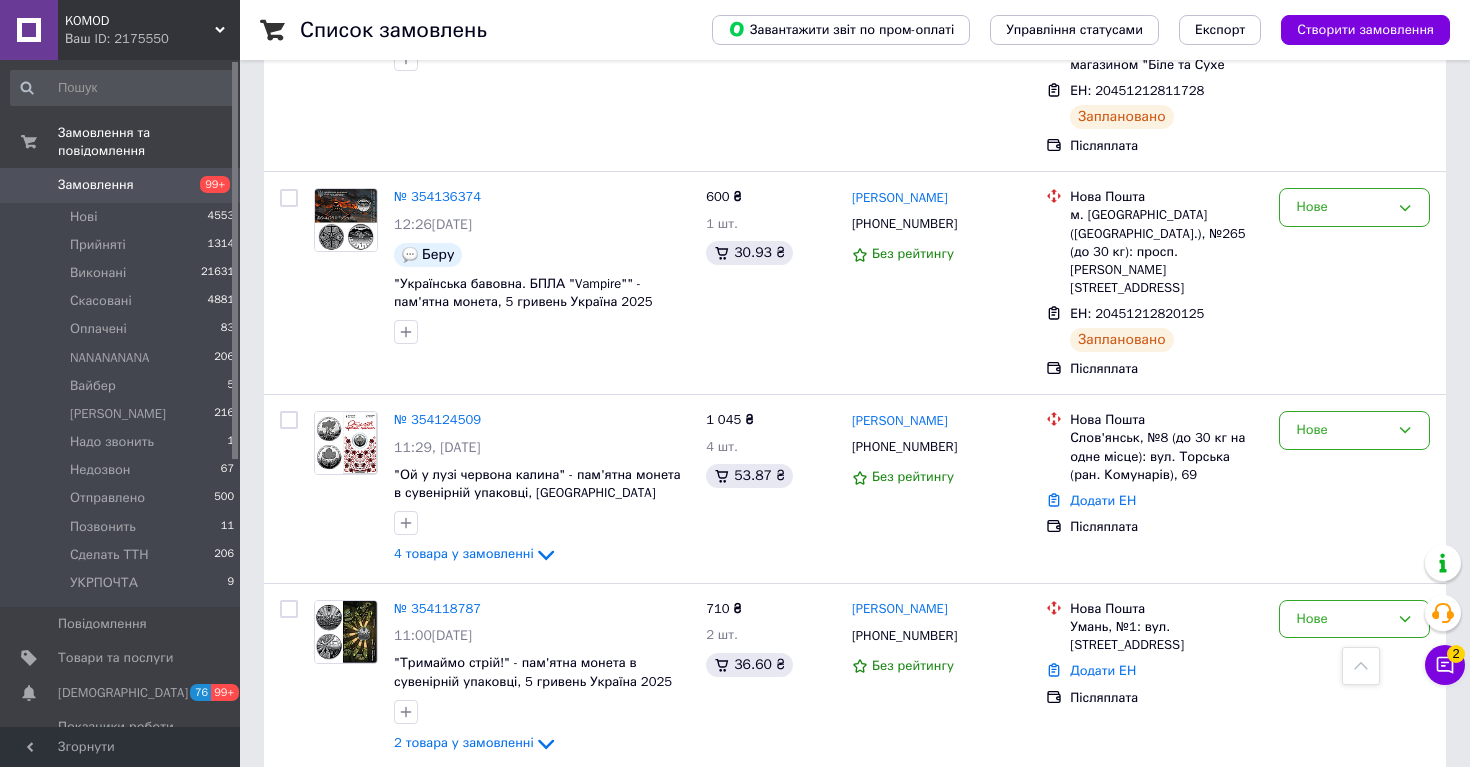 scroll, scrollTop: 3201, scrollLeft: 0, axis: vertical 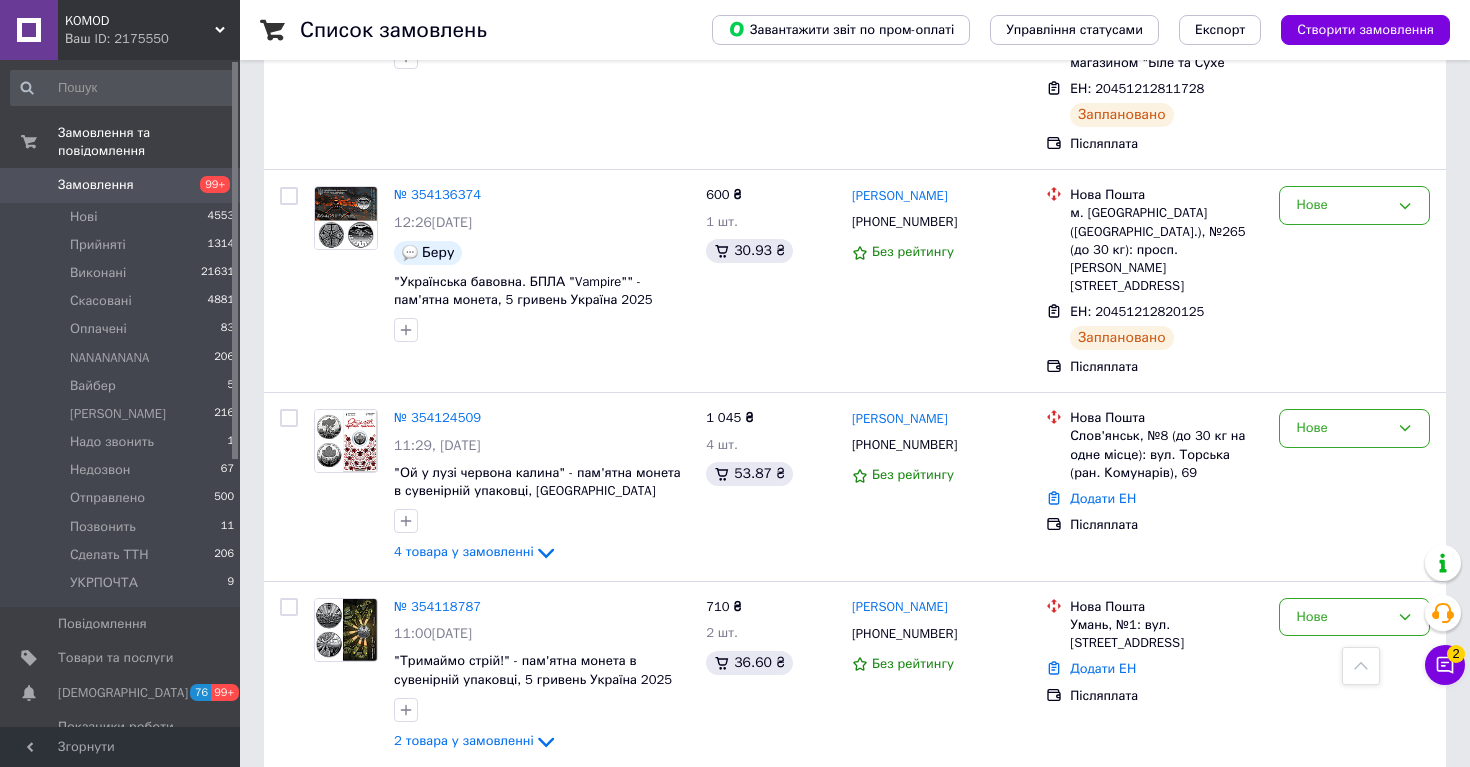 click on "2" at bounding box center [327, 971] 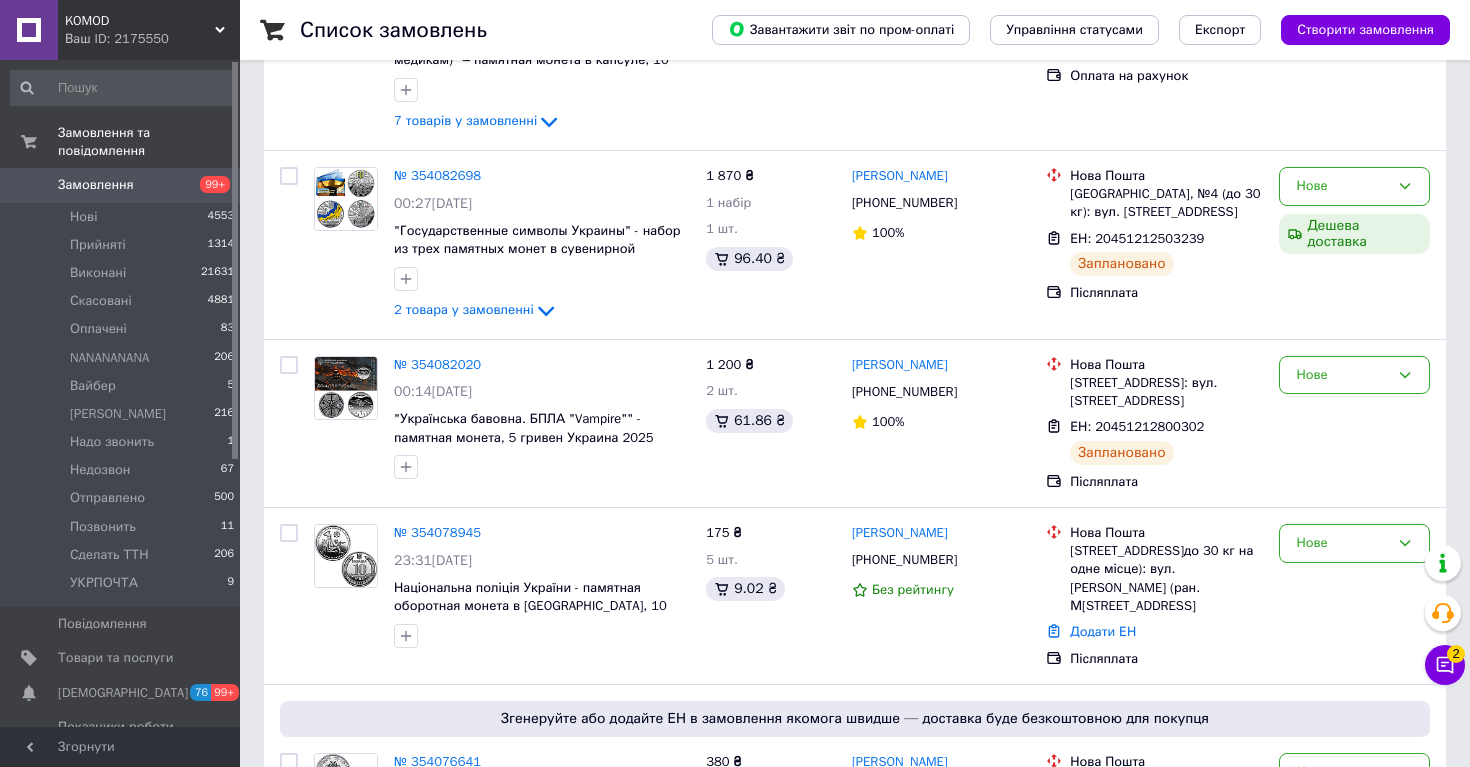scroll, scrollTop: 3214, scrollLeft: 0, axis: vertical 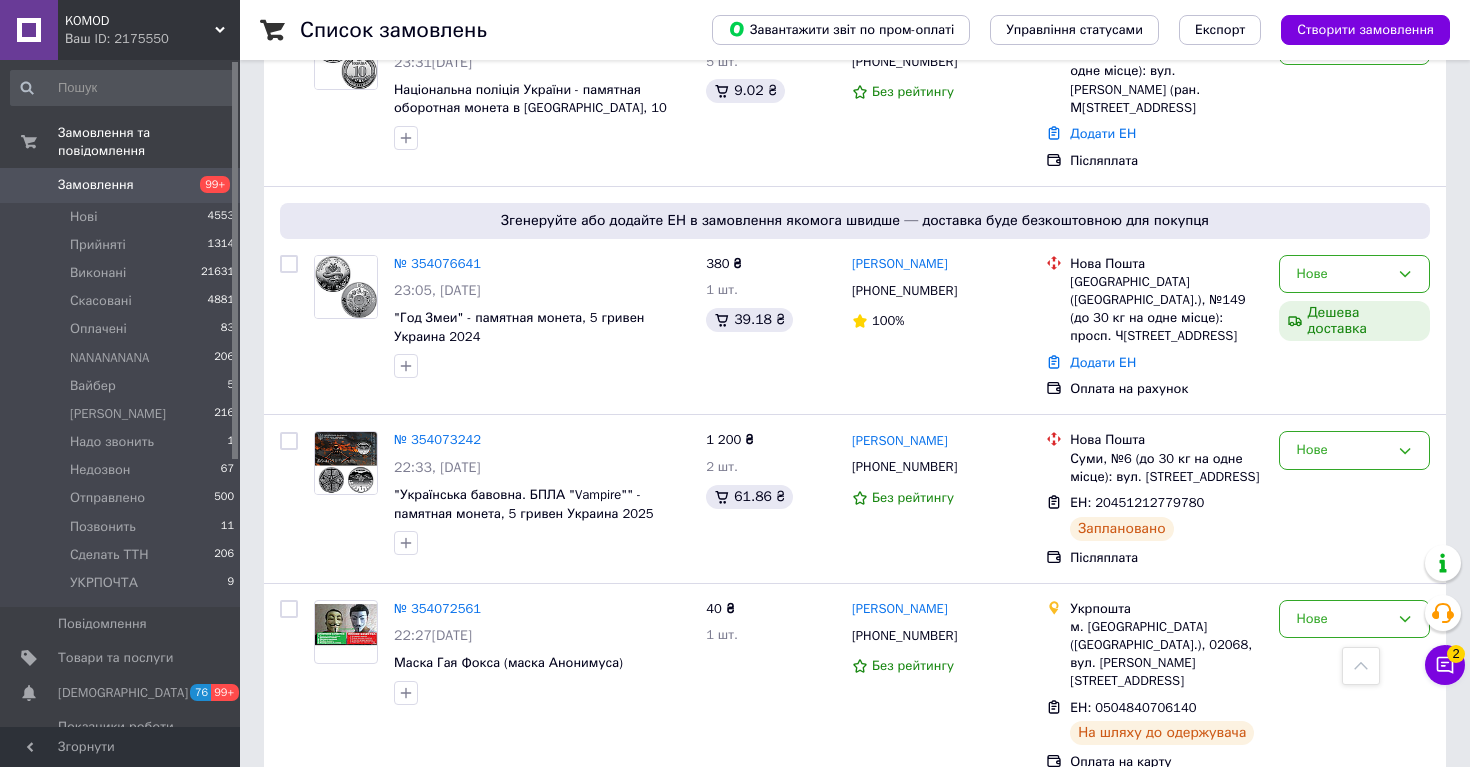 click on "1" at bounding box center (404, 832) 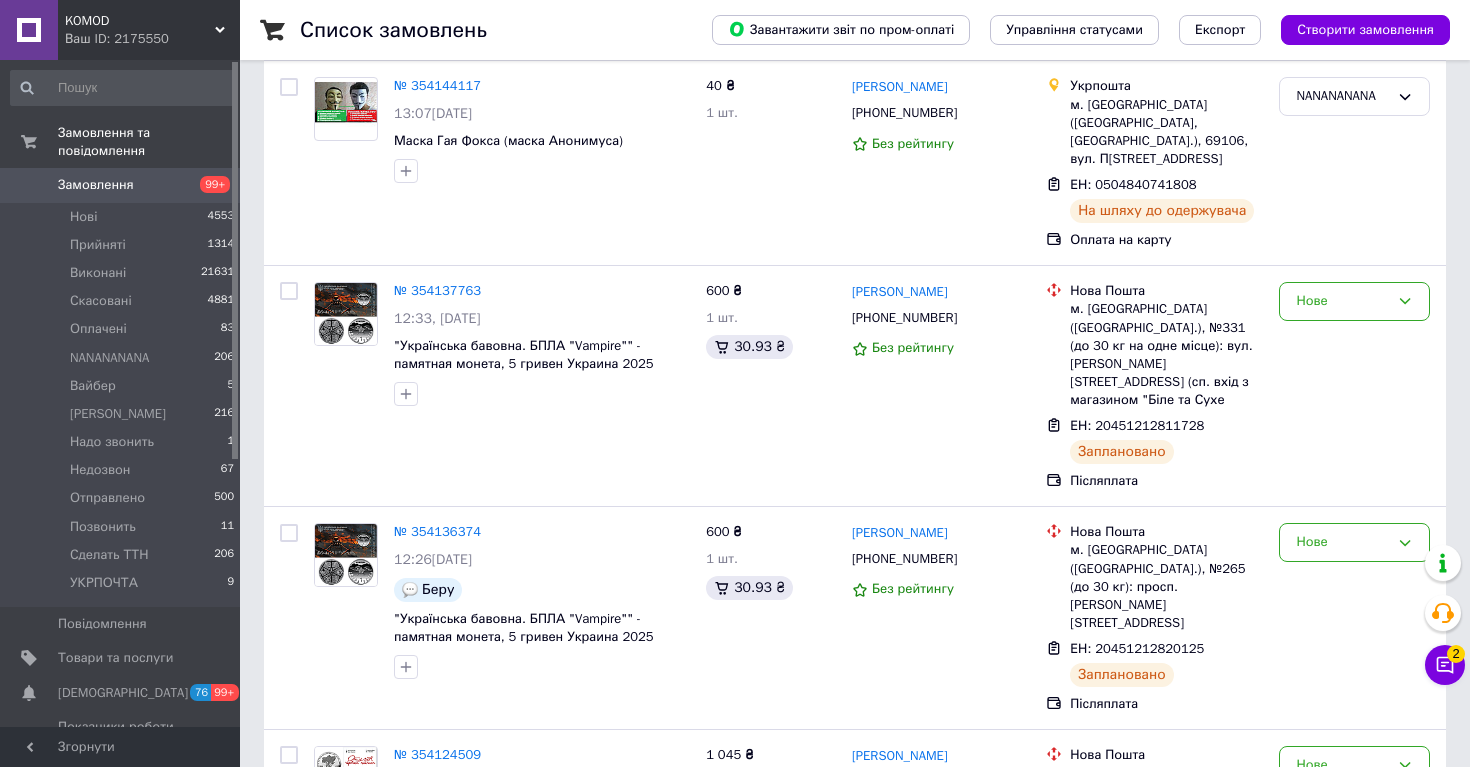 scroll, scrollTop: 3201, scrollLeft: 0, axis: vertical 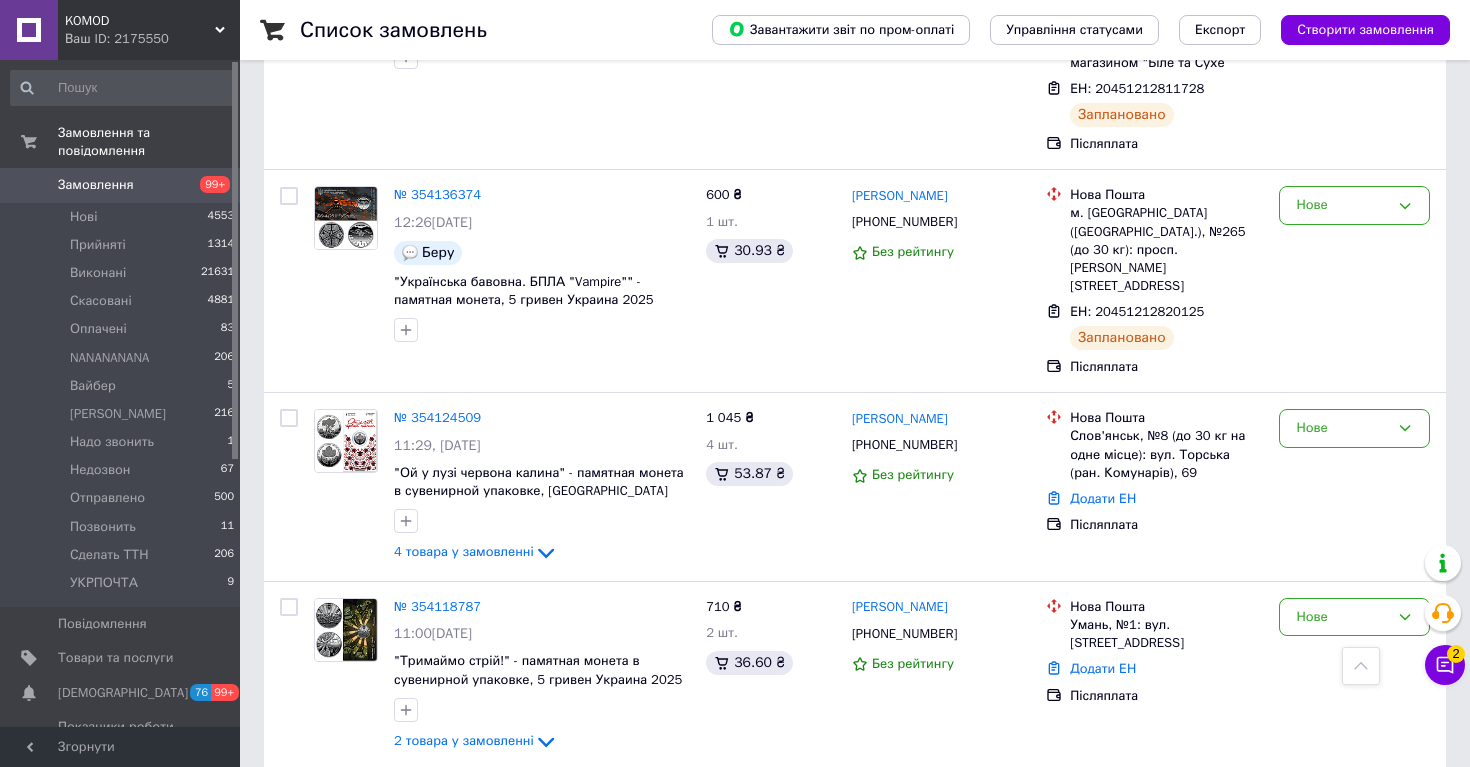 click on "№ 354113872" at bounding box center (437, 795) 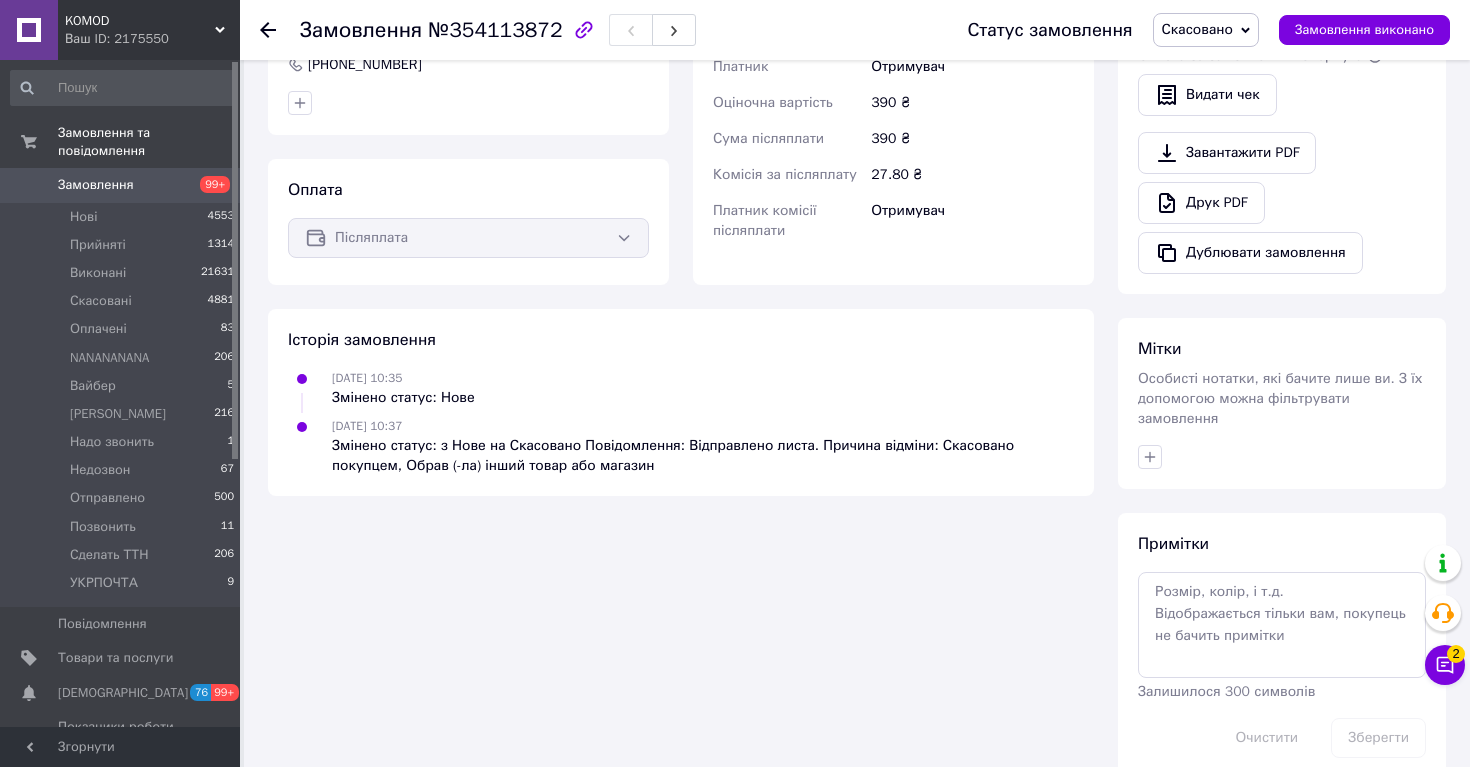 scroll, scrollTop: 745, scrollLeft: 0, axis: vertical 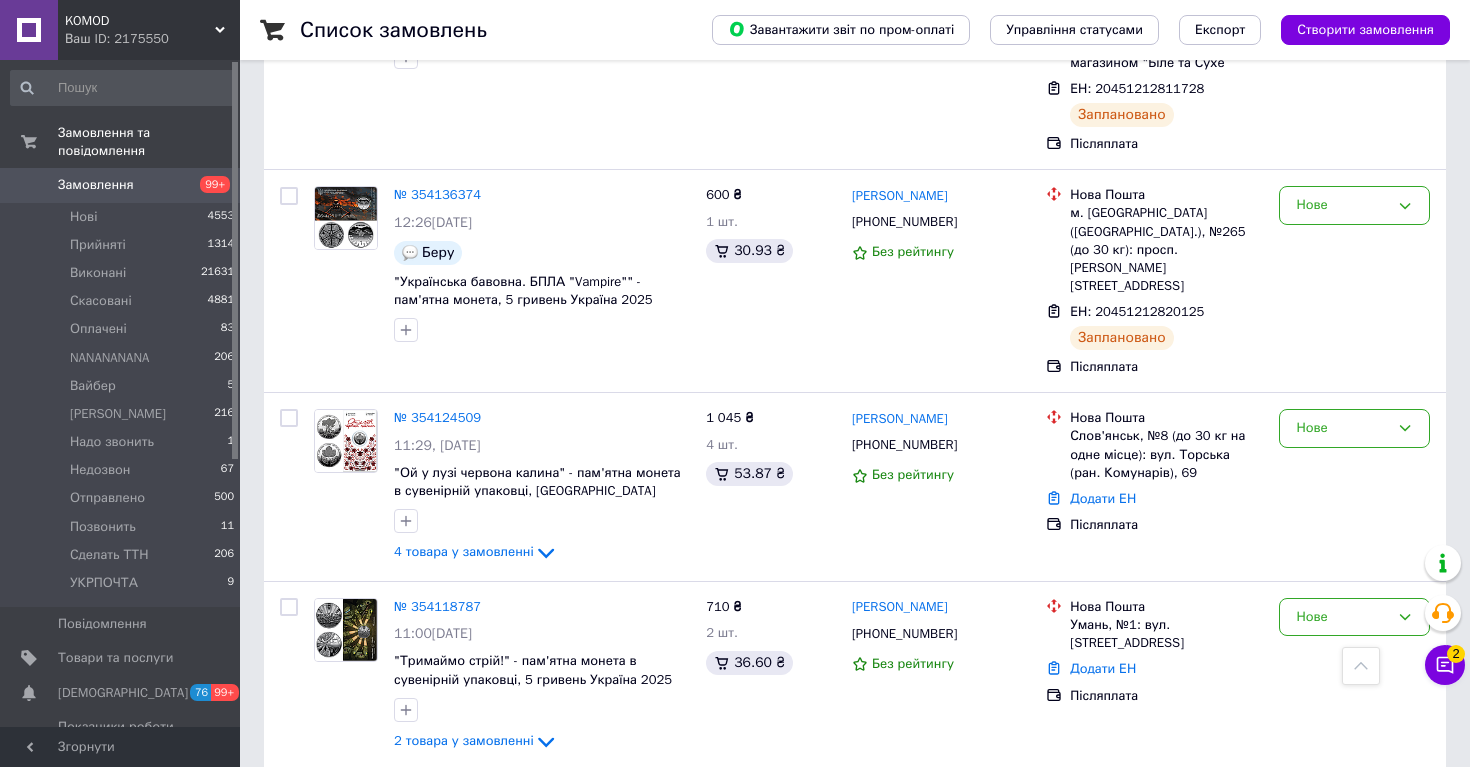click on "3" at bounding box center (372, 971) 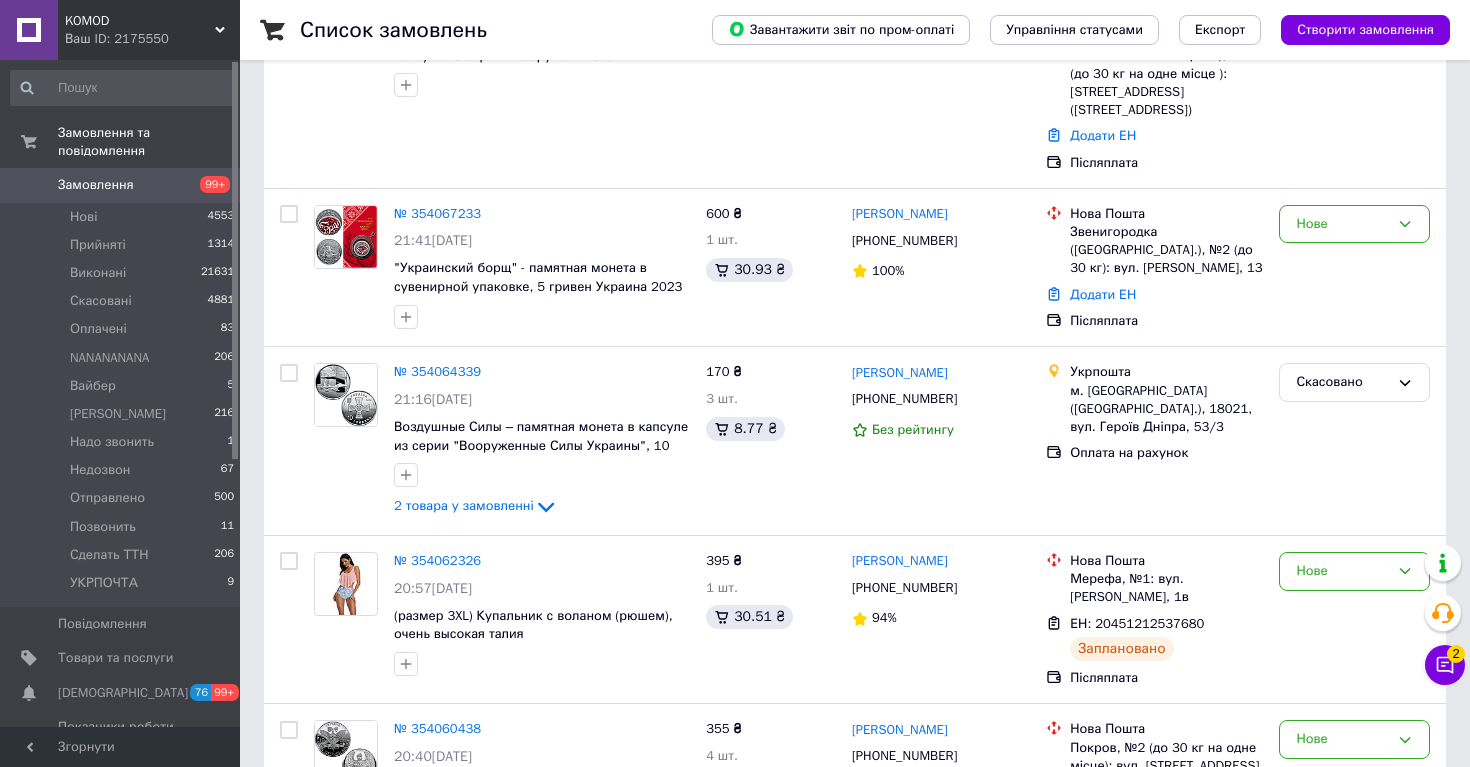 scroll, scrollTop: 265, scrollLeft: 0, axis: vertical 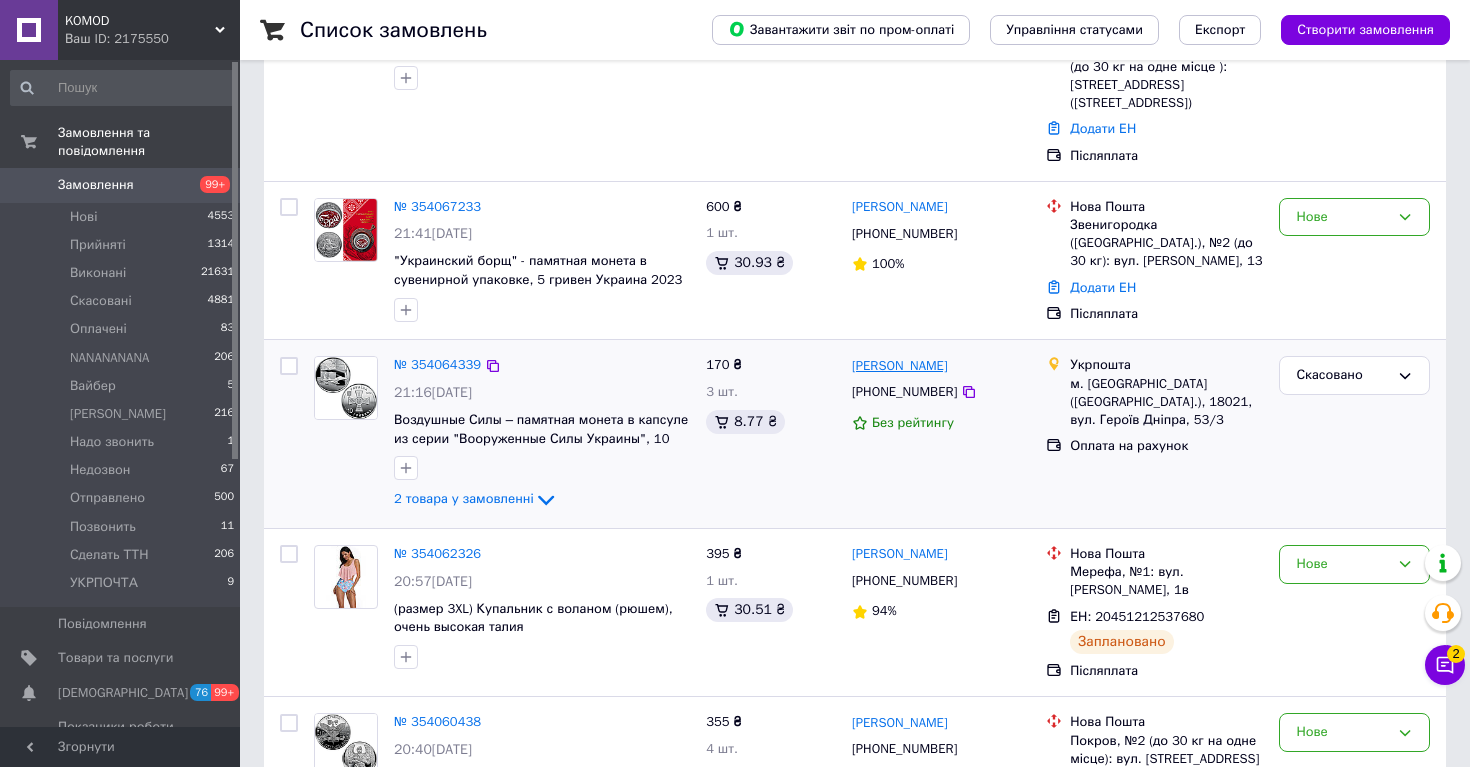 click on "[PERSON_NAME]" at bounding box center (900, 366) 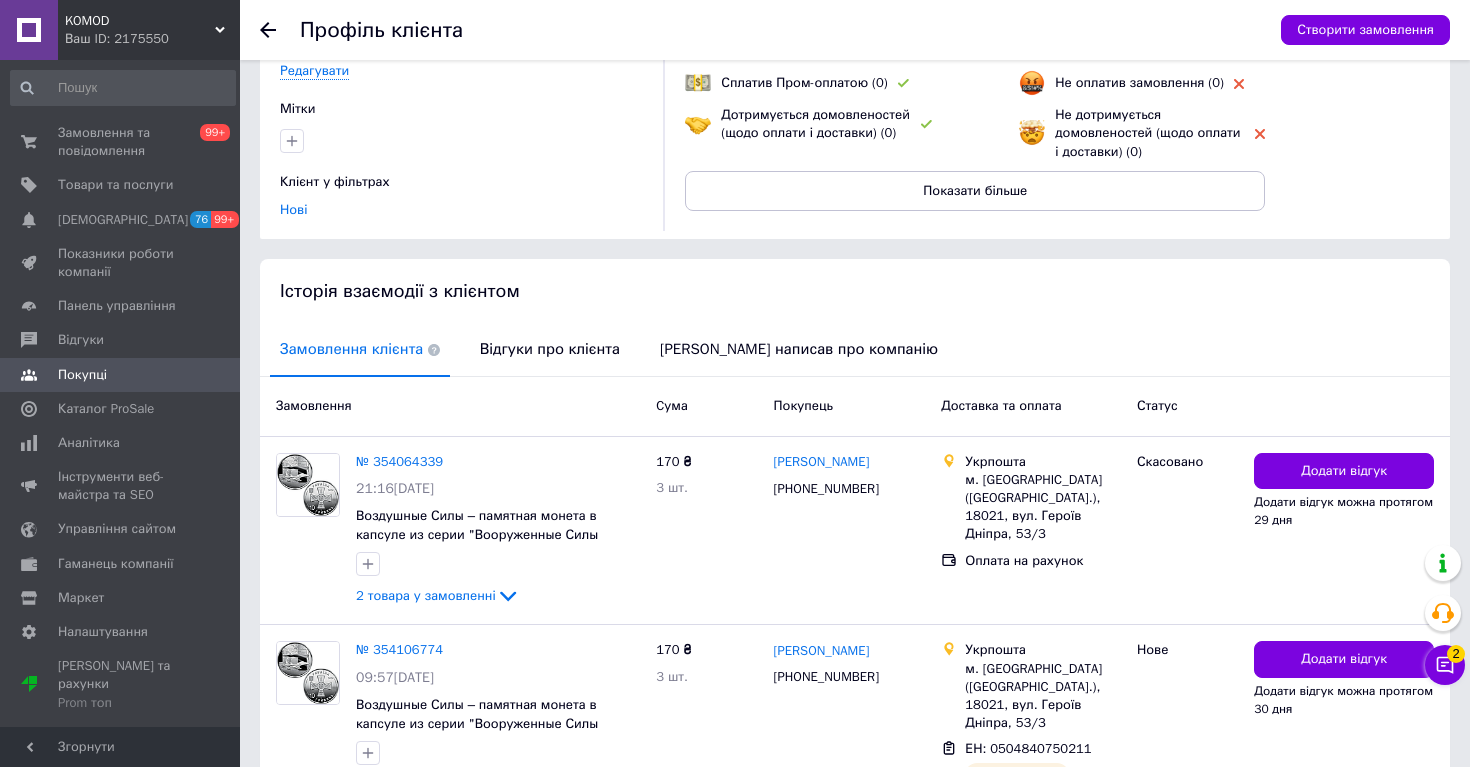 scroll, scrollTop: 330, scrollLeft: 0, axis: vertical 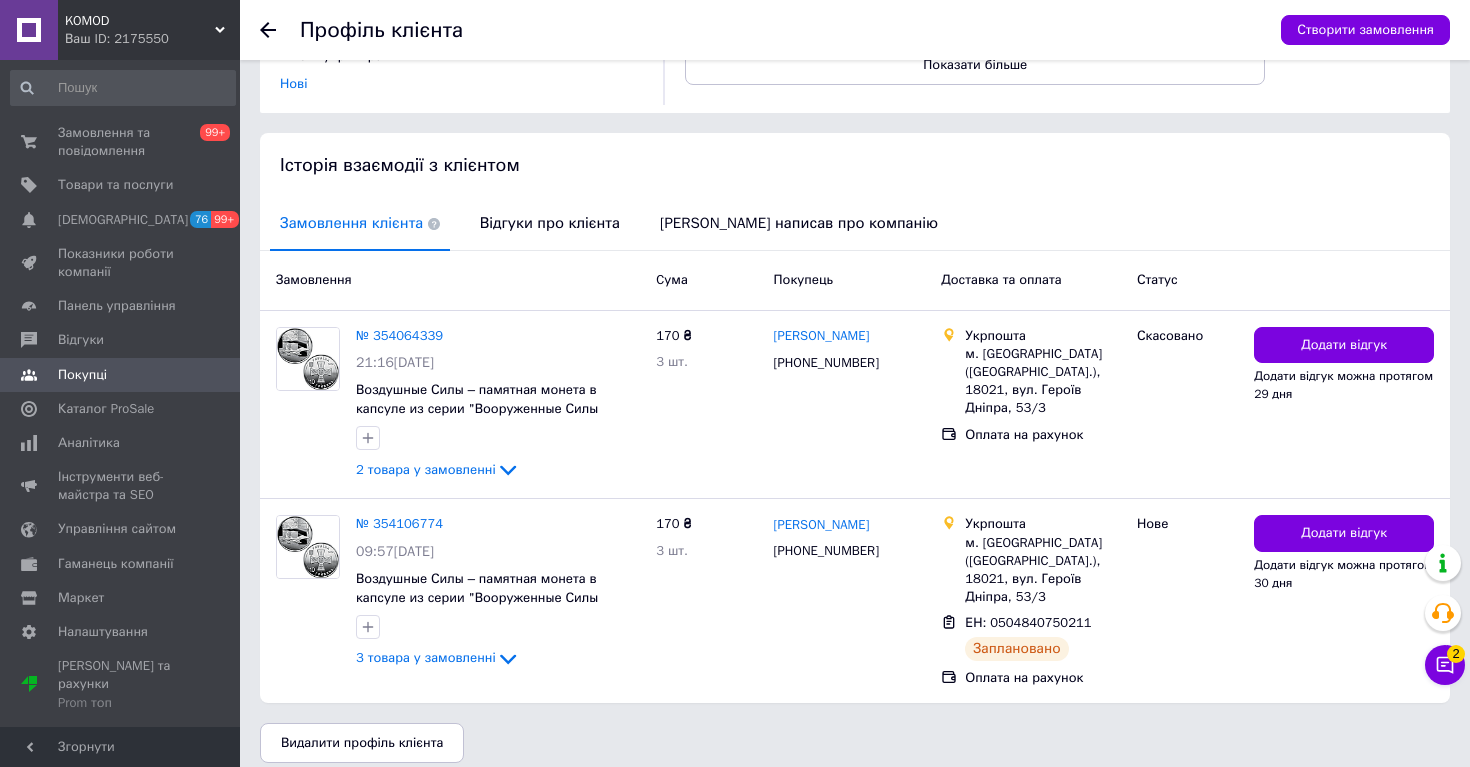 click 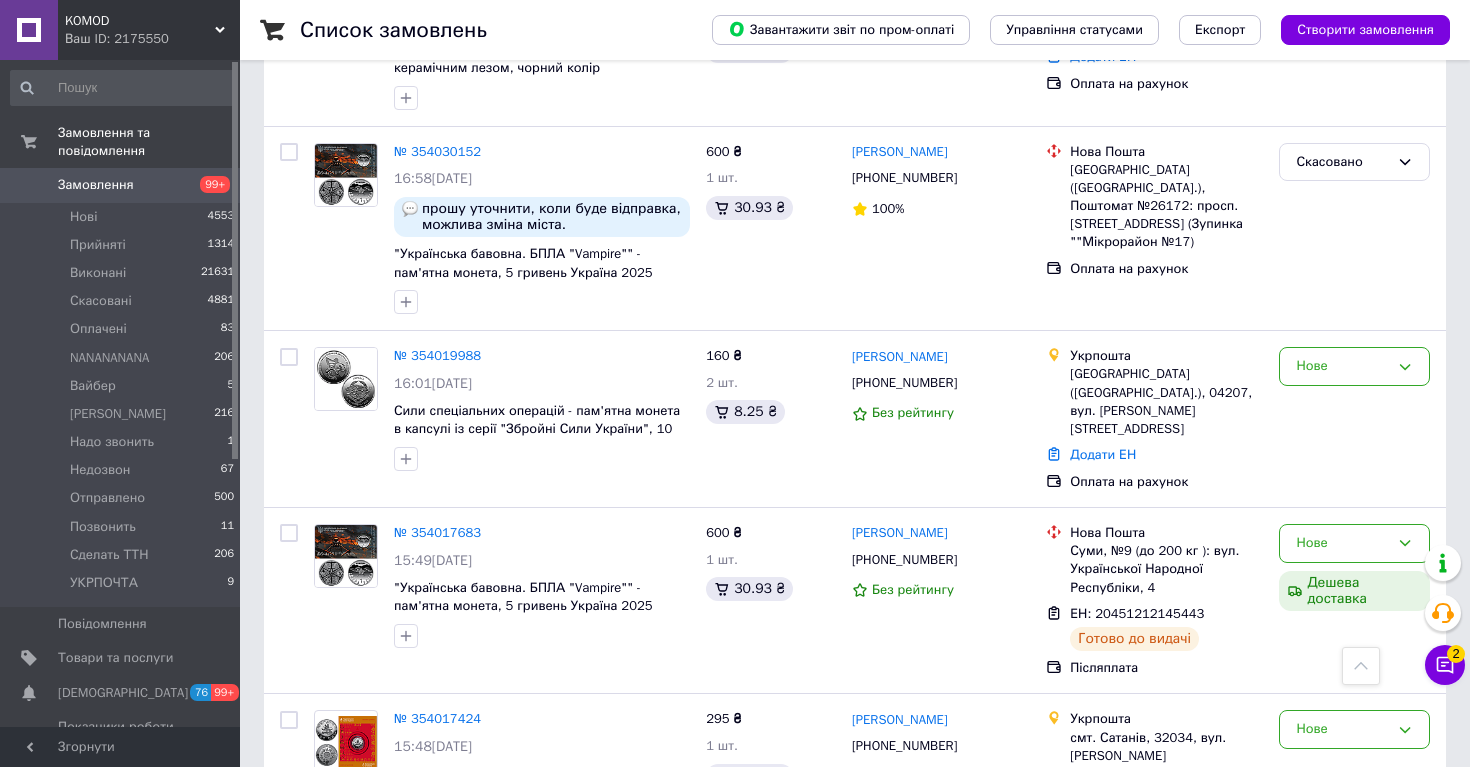 scroll, scrollTop: 1852, scrollLeft: 0, axis: vertical 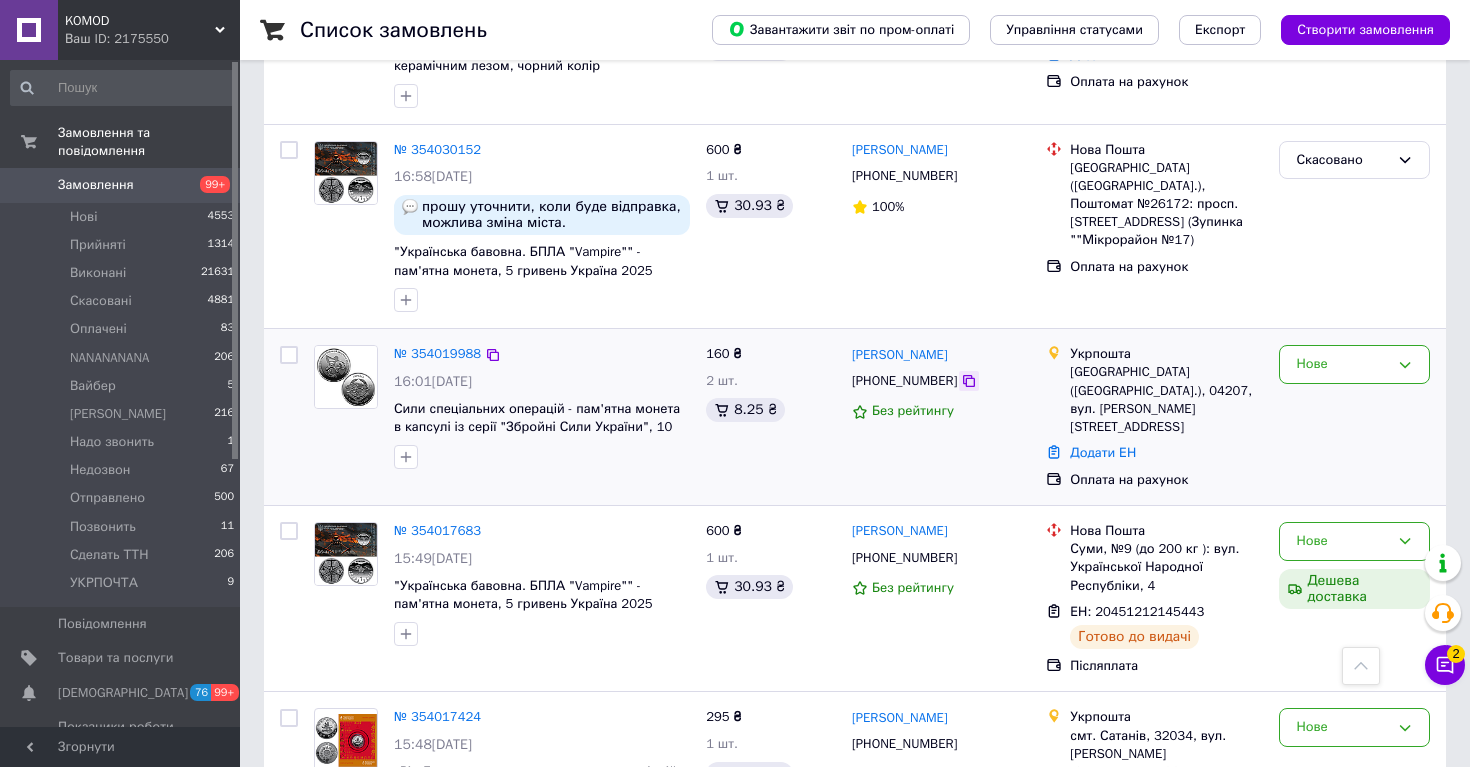 click 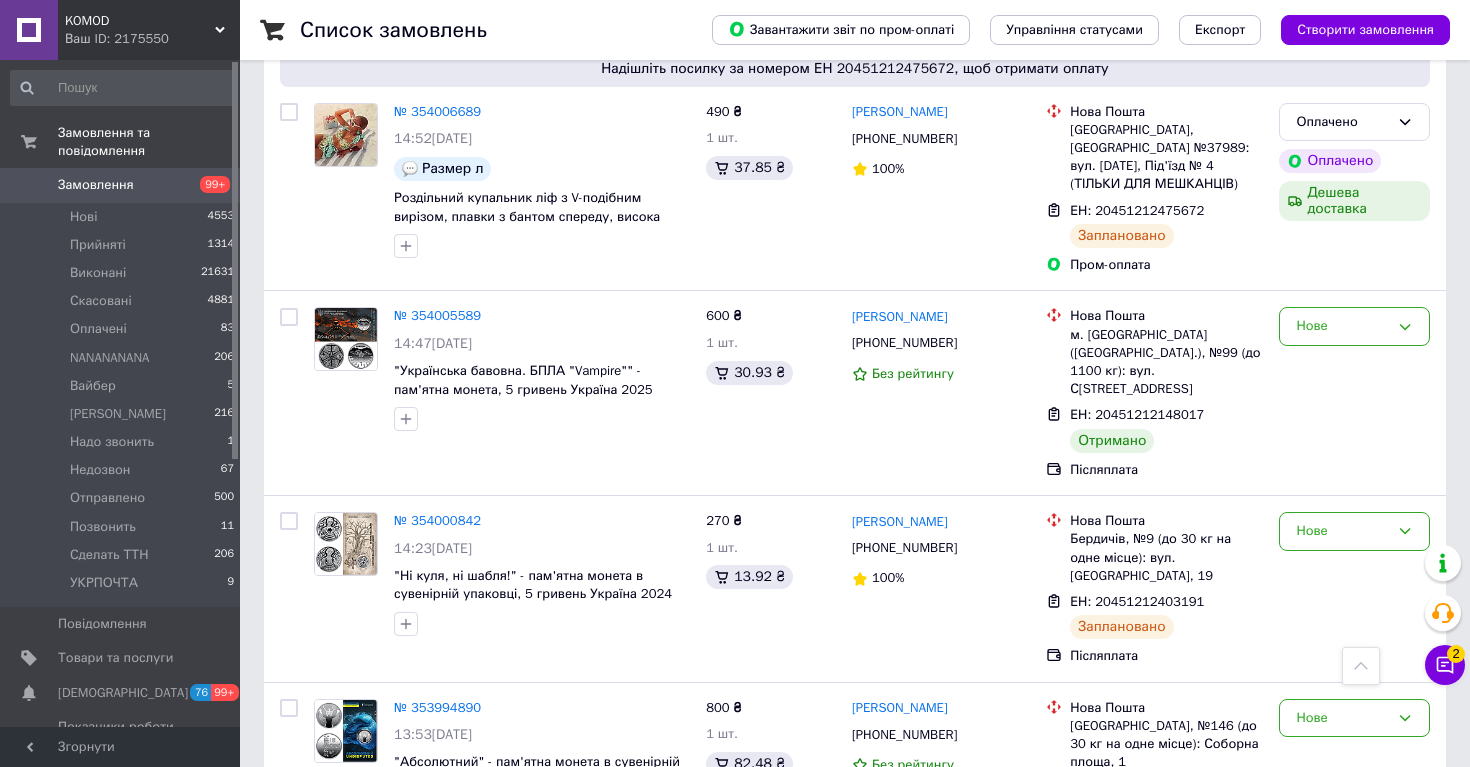 scroll, scrollTop: 3283, scrollLeft: 0, axis: vertical 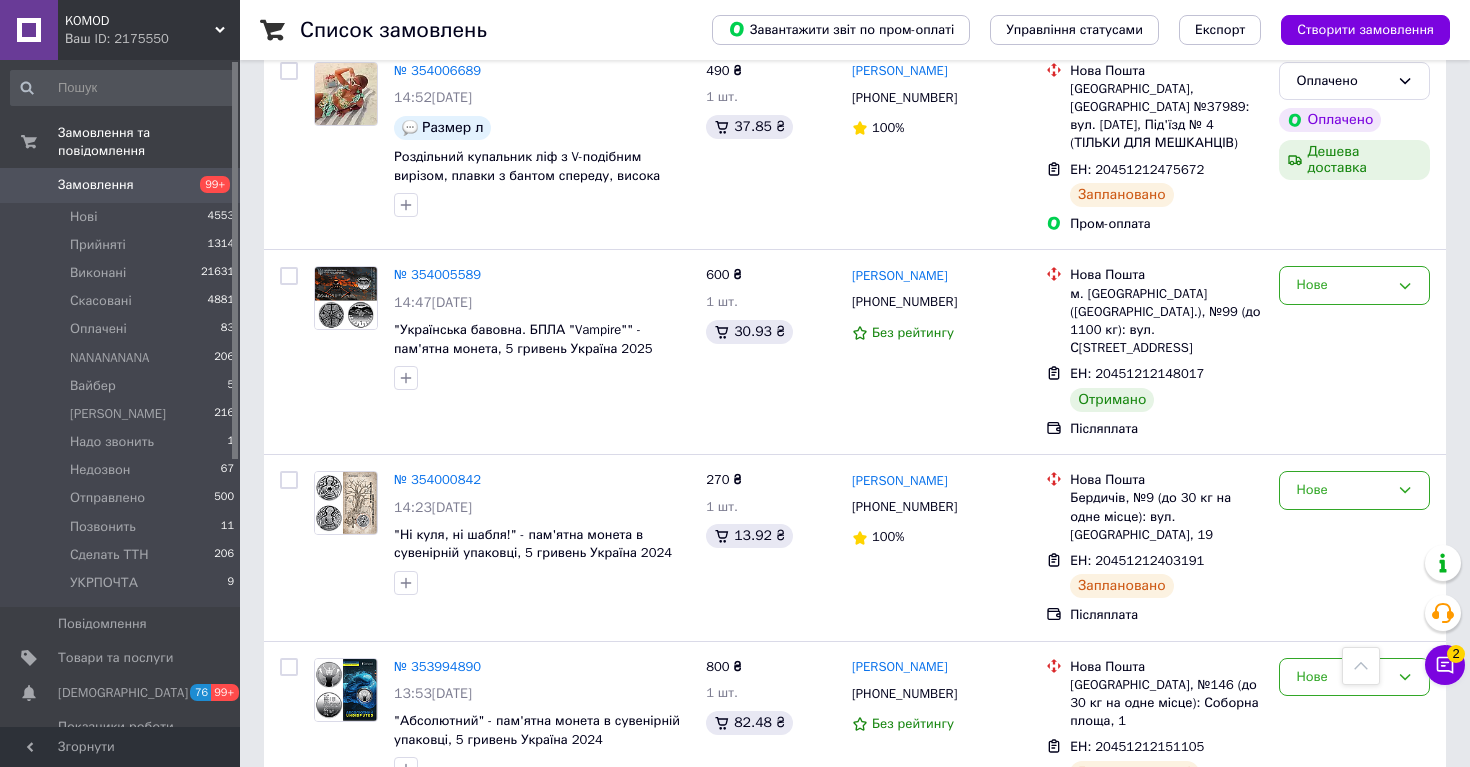 click on "4" at bounding box center (539, 872) 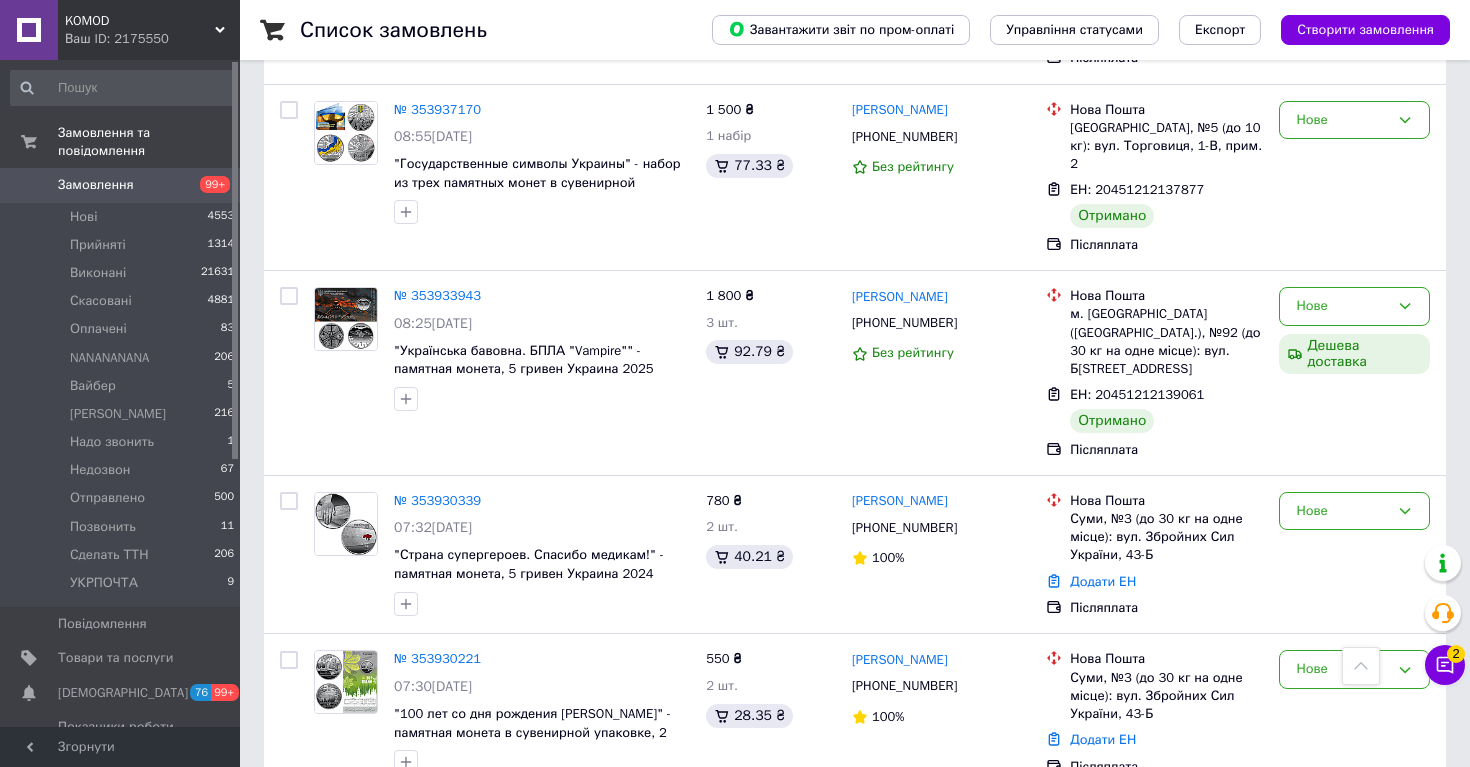 scroll, scrollTop: 3135, scrollLeft: 0, axis: vertical 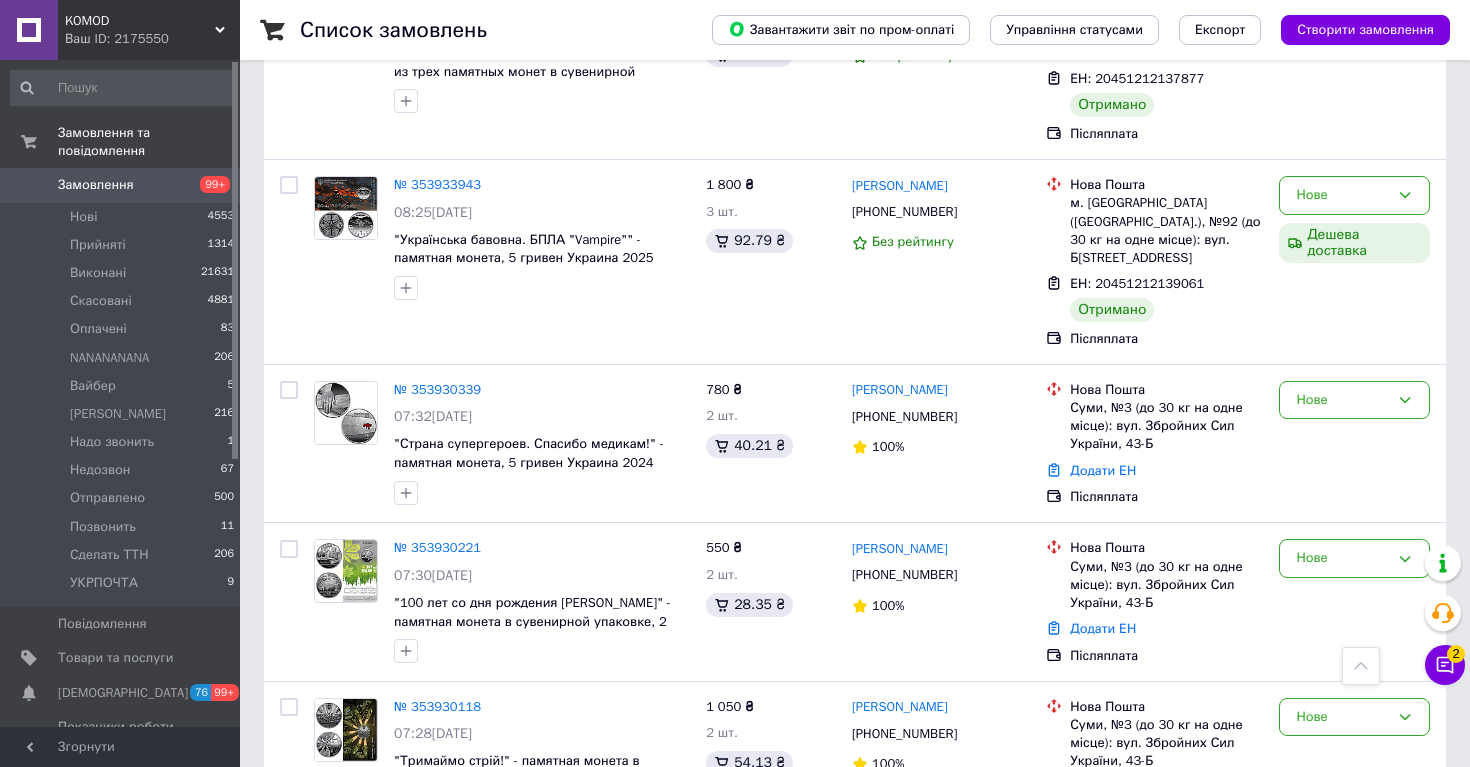 click on "2" at bounding box center [449, 884] 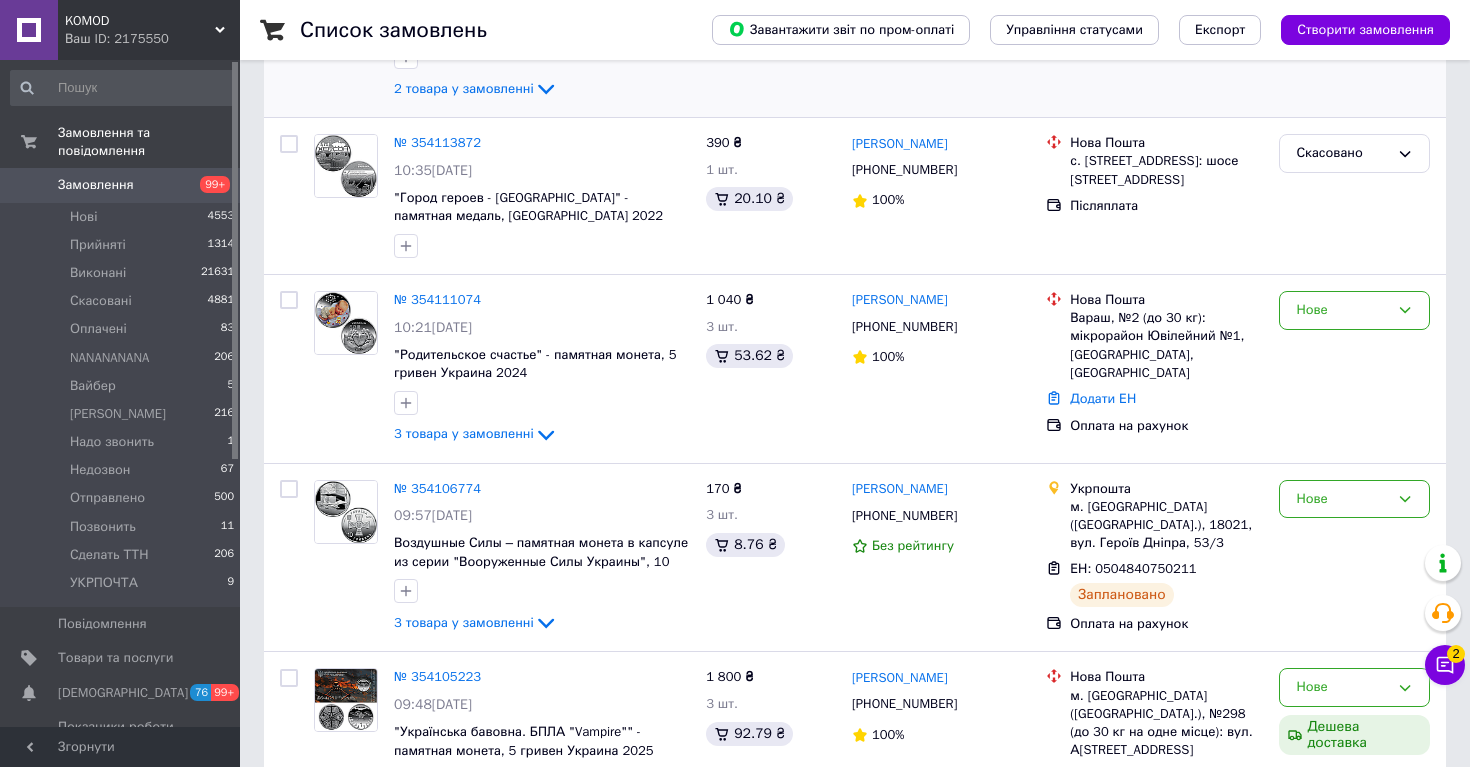 scroll, scrollTop: 292, scrollLeft: 0, axis: vertical 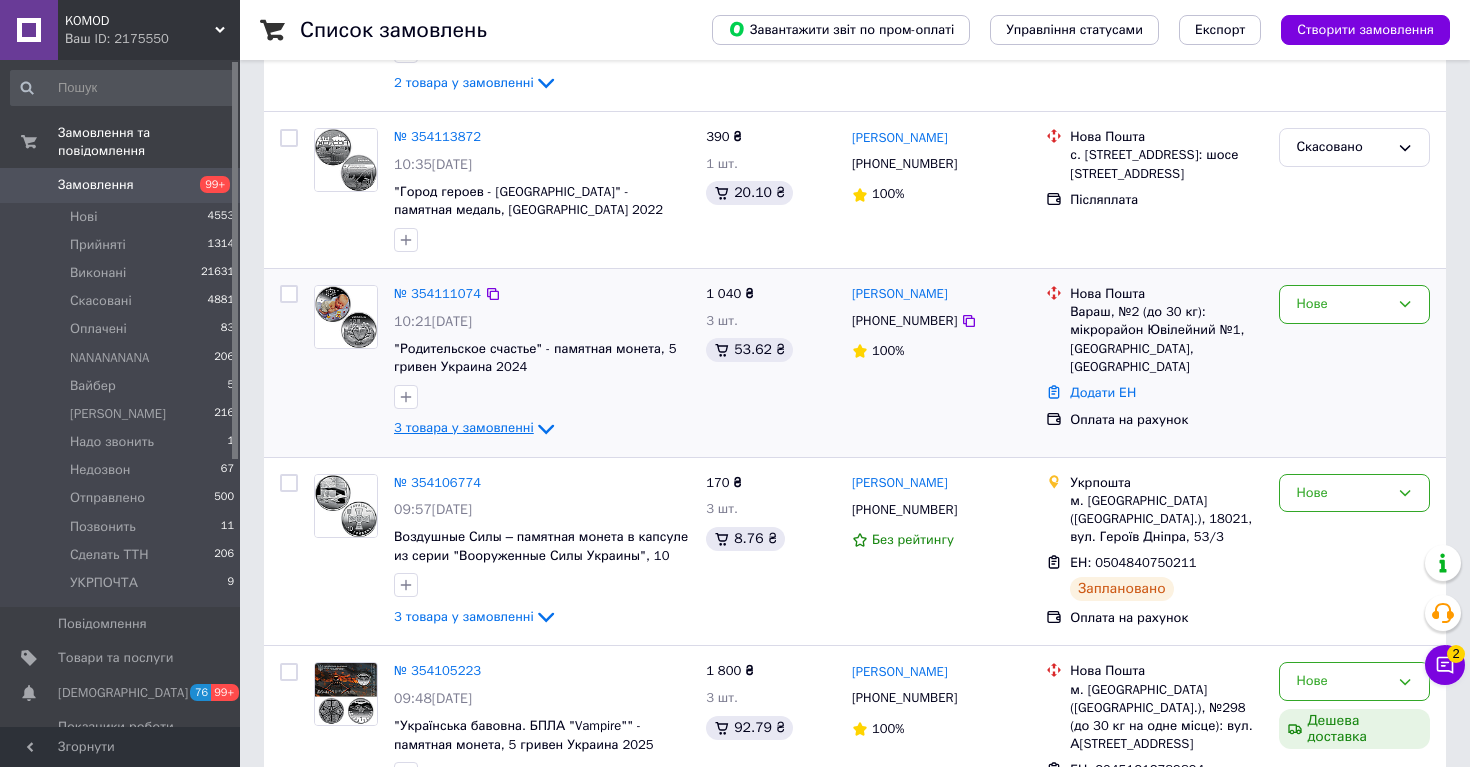 click on "3 товара у замовленні" at bounding box center (464, 427) 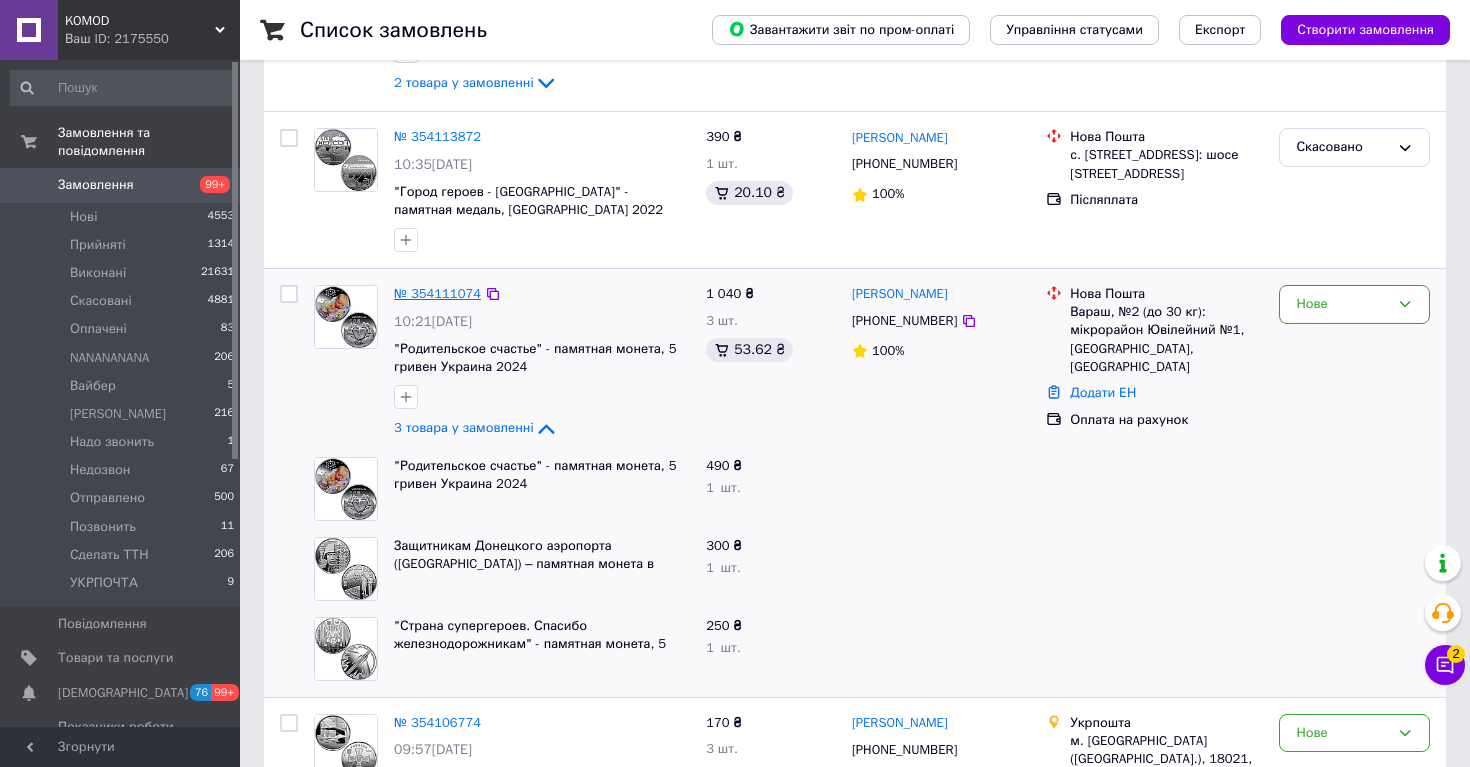 click on "№ 354111074" at bounding box center (437, 293) 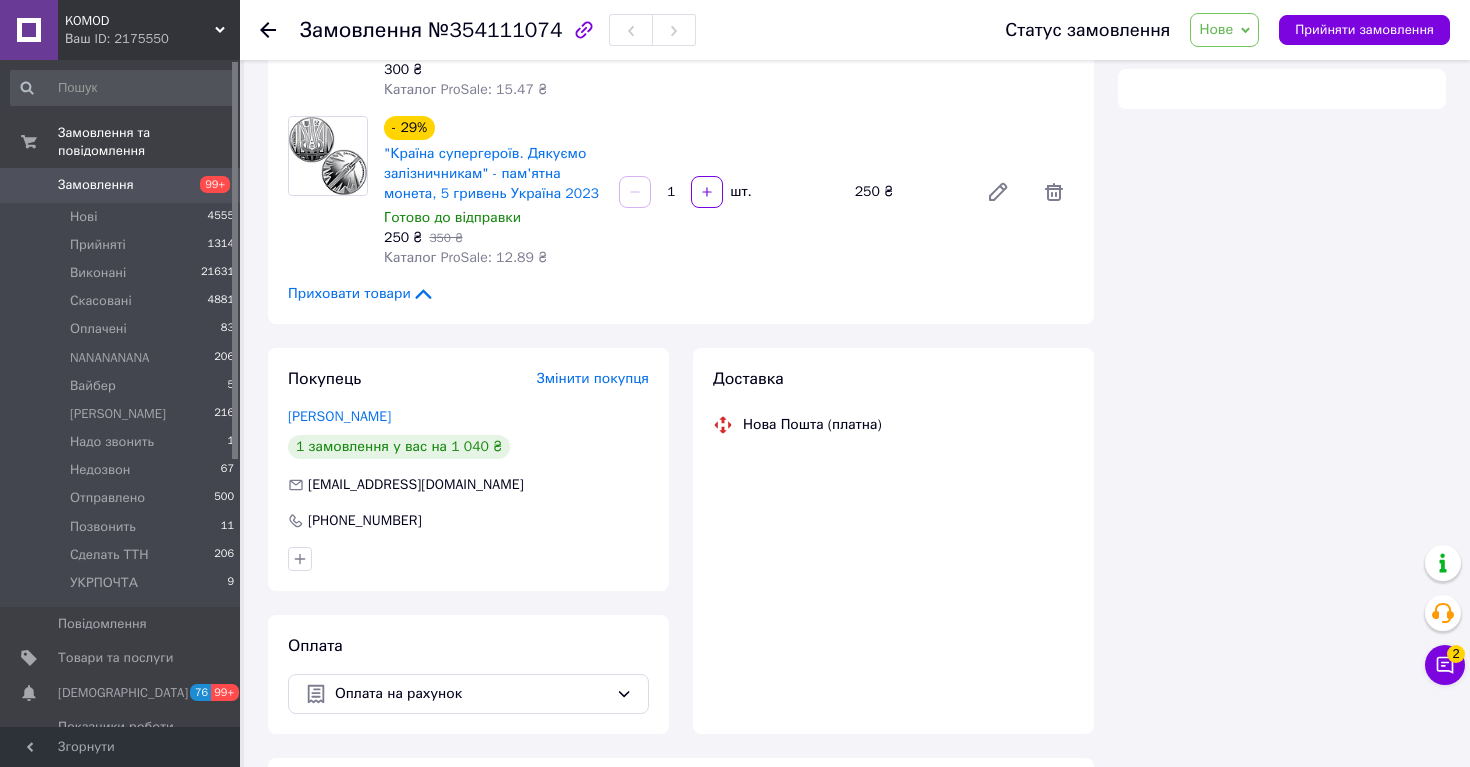 scroll, scrollTop: 523, scrollLeft: 0, axis: vertical 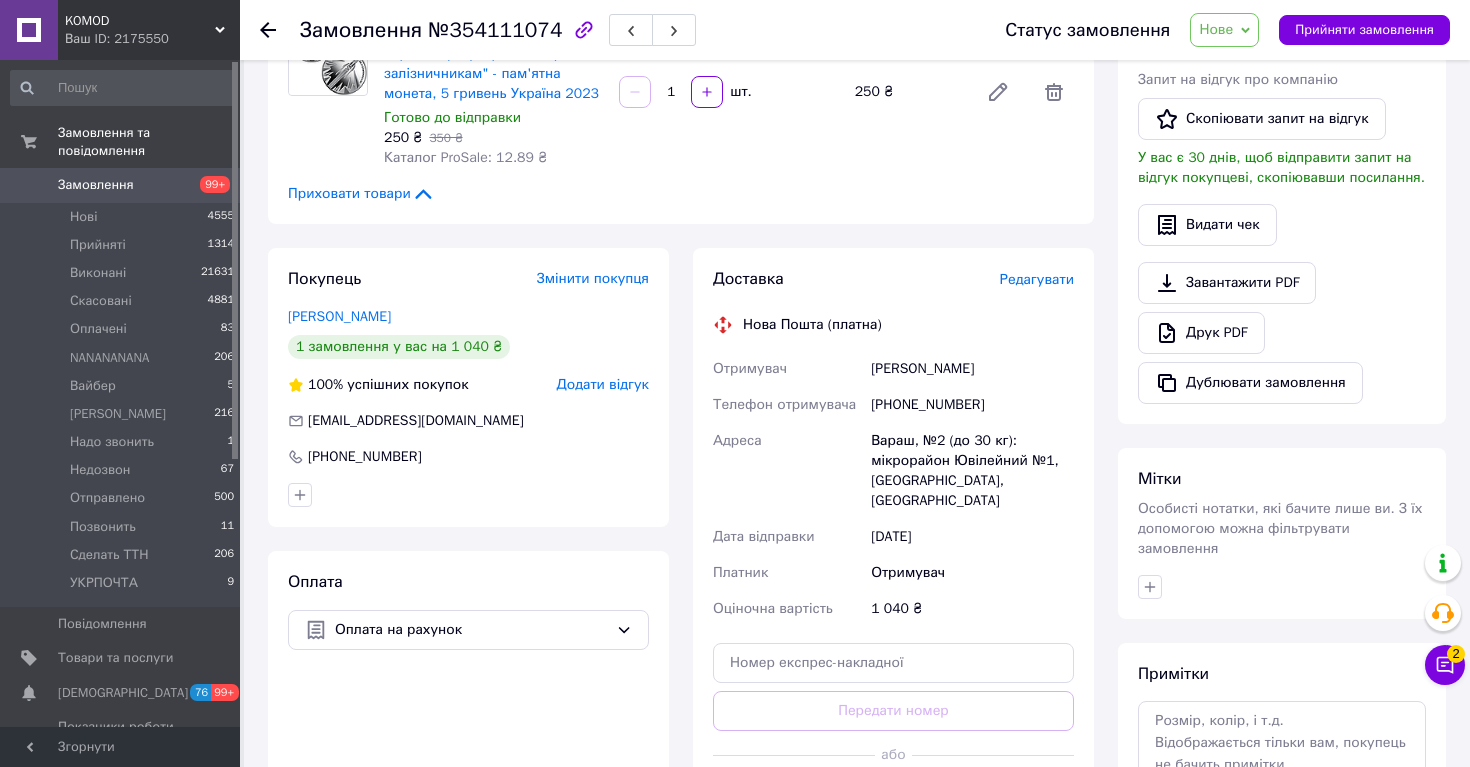 click on "[PHONE_NUMBER]" at bounding box center (972, 405) 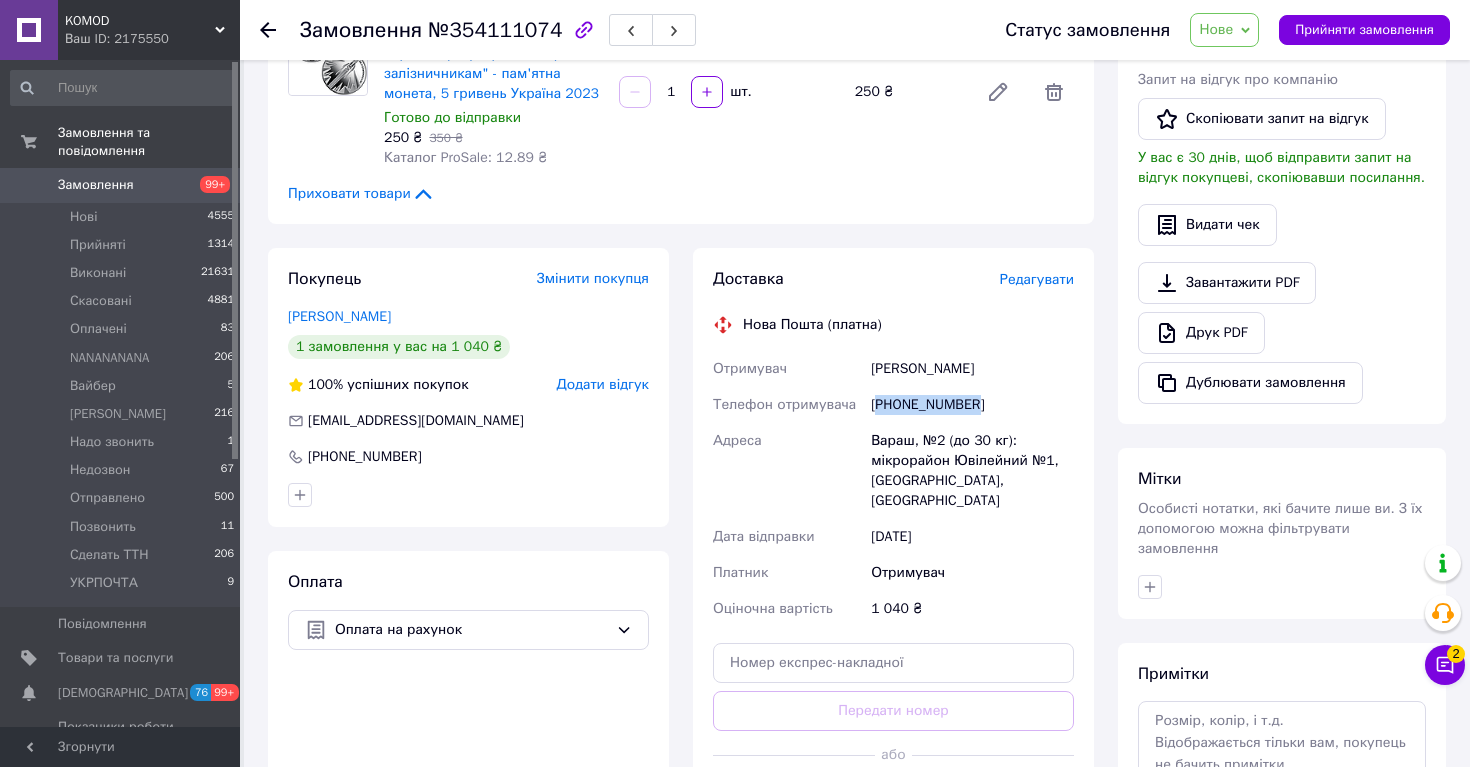 click on "[PHONE_NUMBER]" at bounding box center (972, 405) 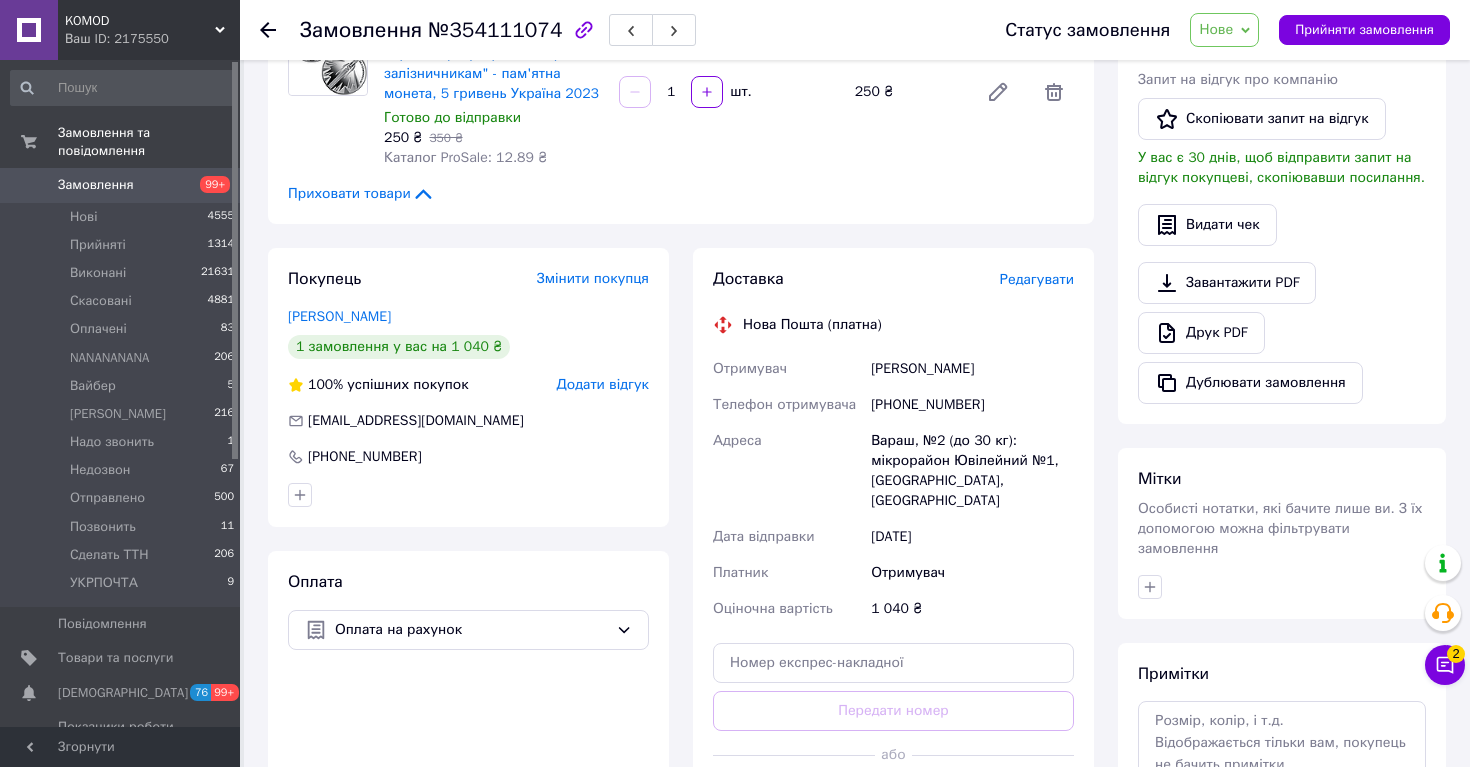 click on "Вараш, №2 (до 30 кг): мікрорайон Ювілейний №1, [GEOGRAPHIC_DATA], [GEOGRAPHIC_DATA]" at bounding box center [972, 471] 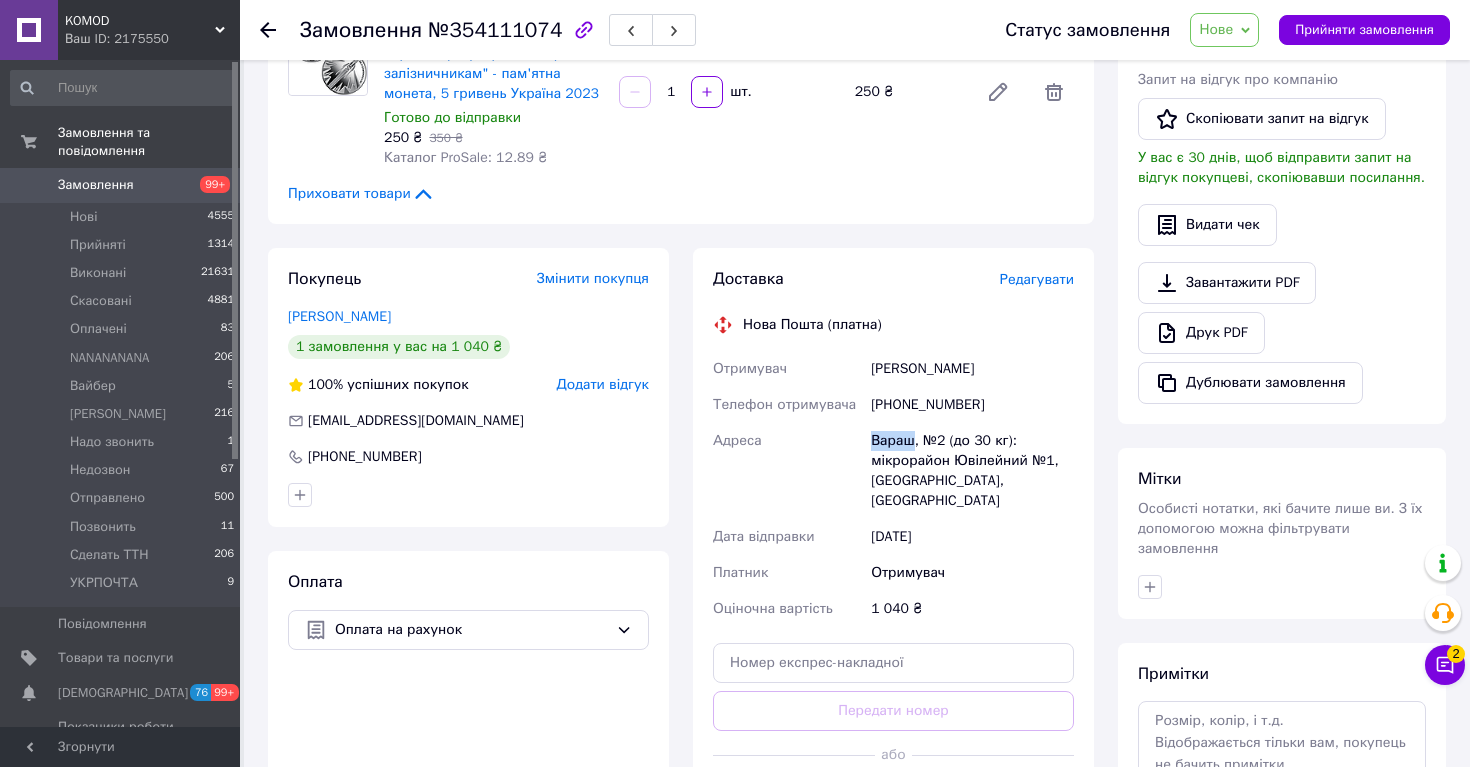 click on "Вараш, №2 (до 30 кг): мікрорайон Ювілейний №1, [GEOGRAPHIC_DATA], [GEOGRAPHIC_DATA]" at bounding box center (972, 471) 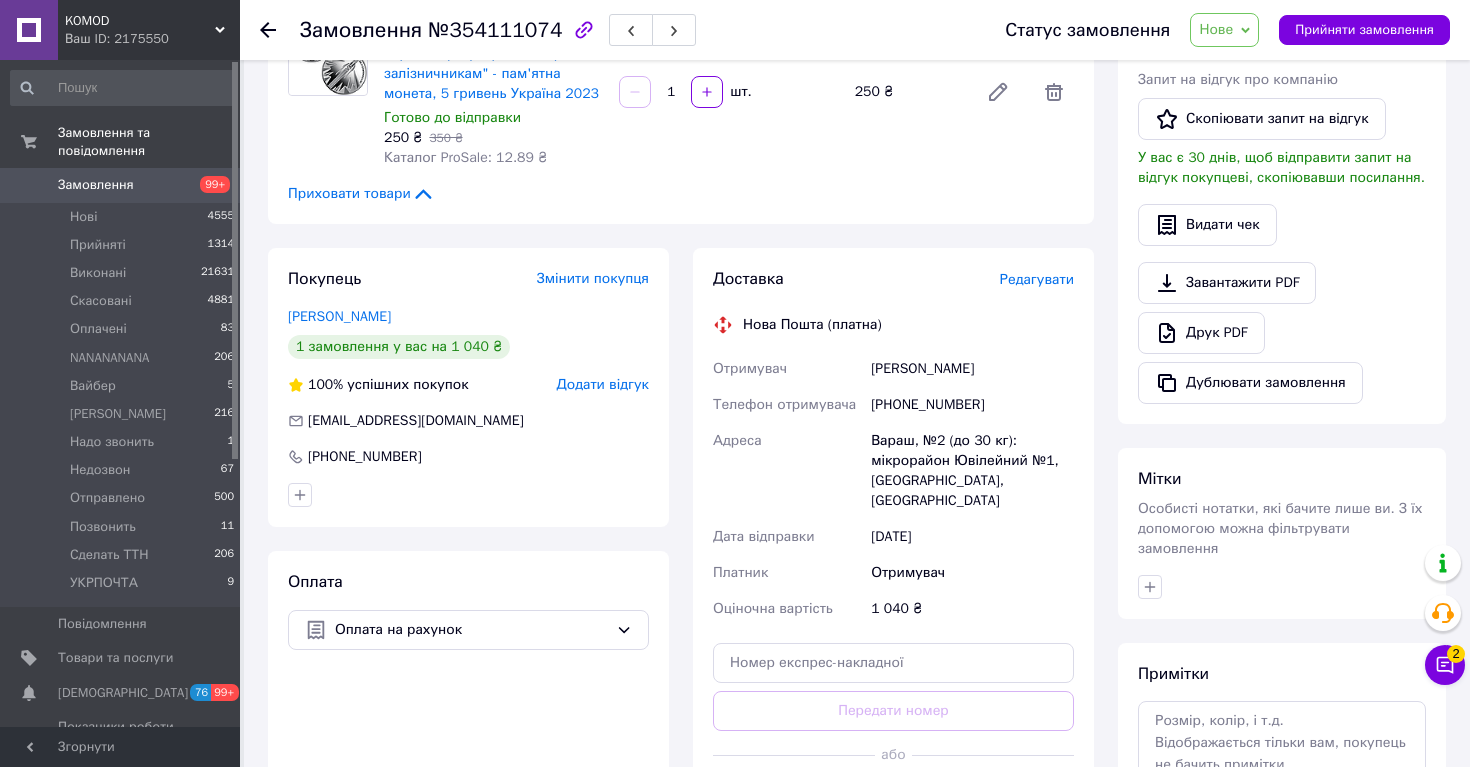 click on "[PHONE_NUMBER]" at bounding box center [972, 405] 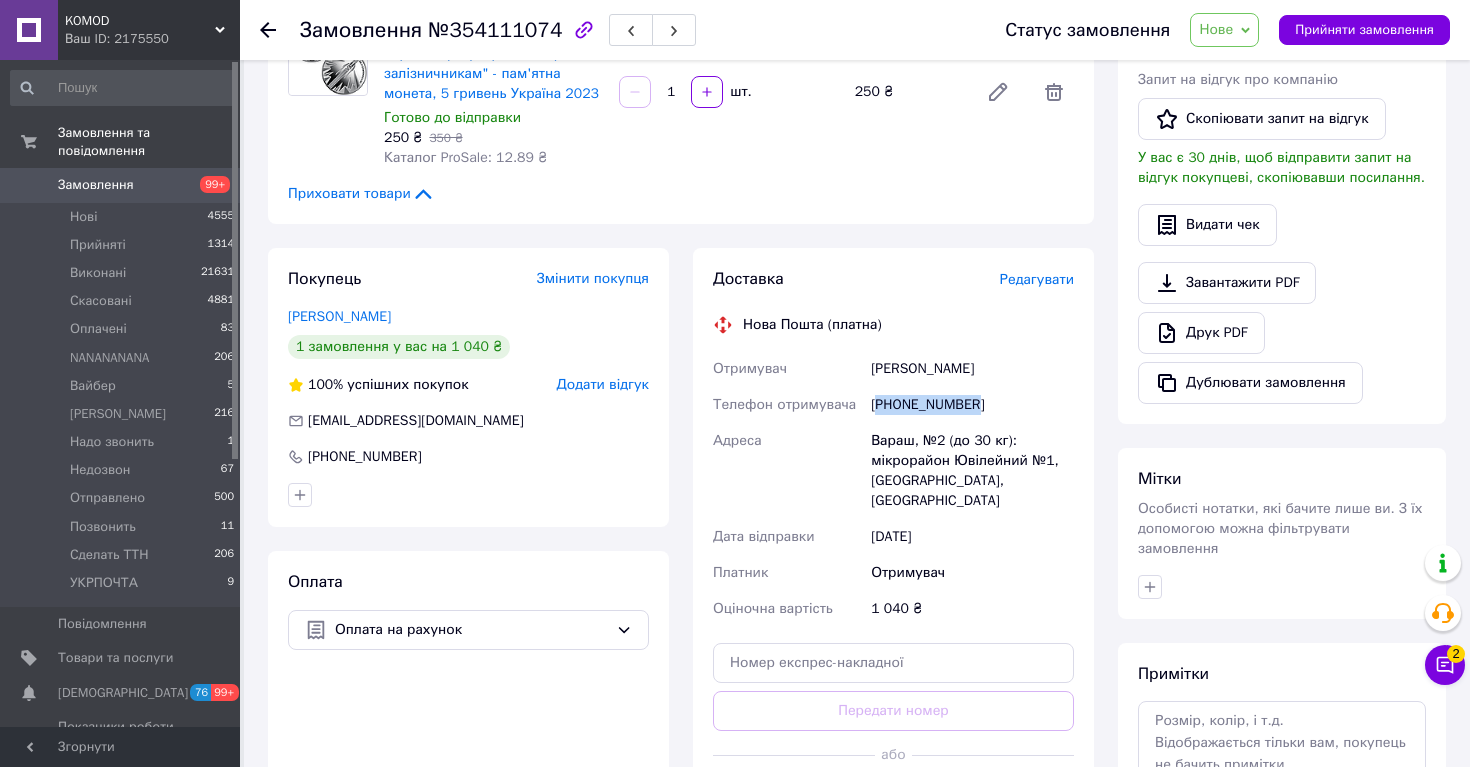 click on "[PHONE_NUMBER]" at bounding box center (972, 405) 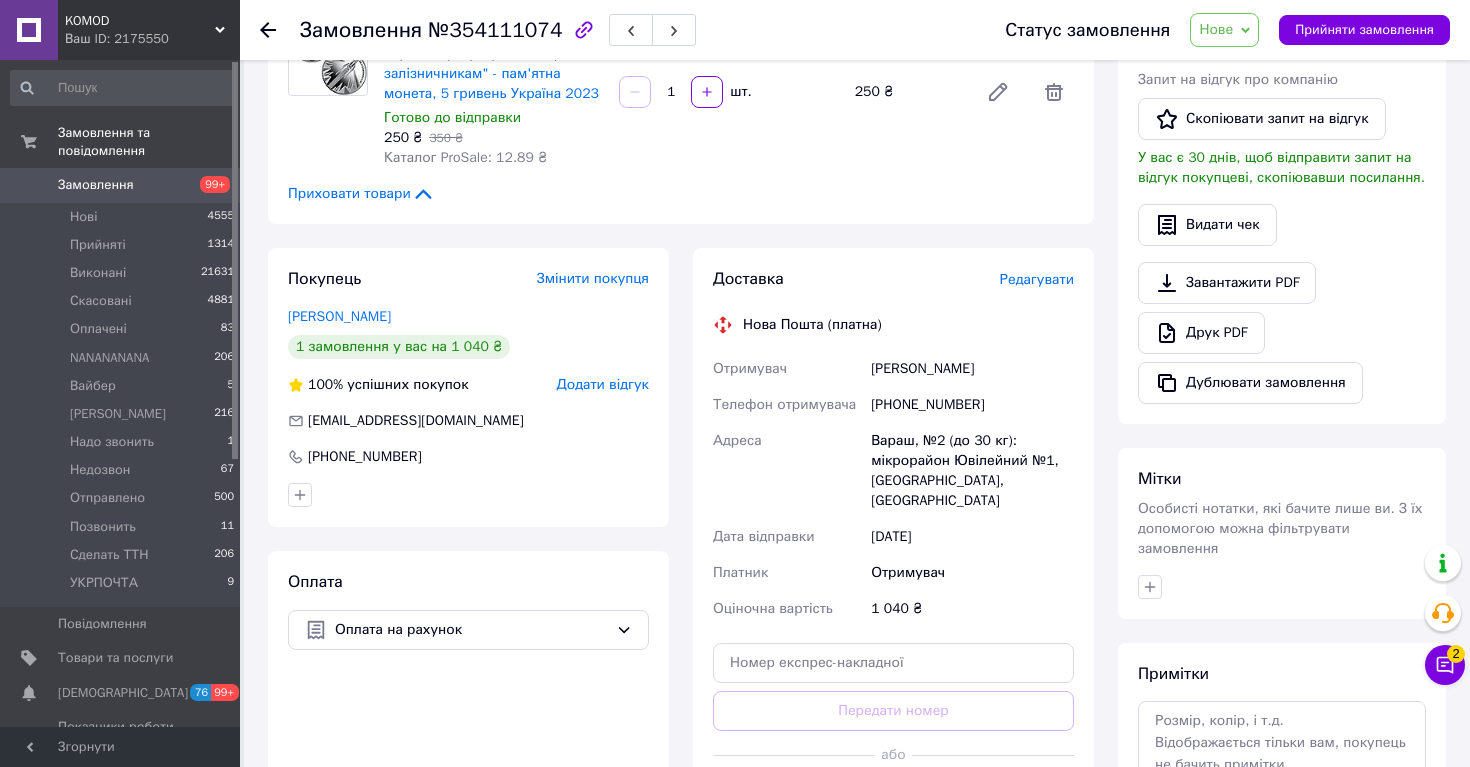 click on "[PERSON_NAME]" at bounding box center (972, 369) 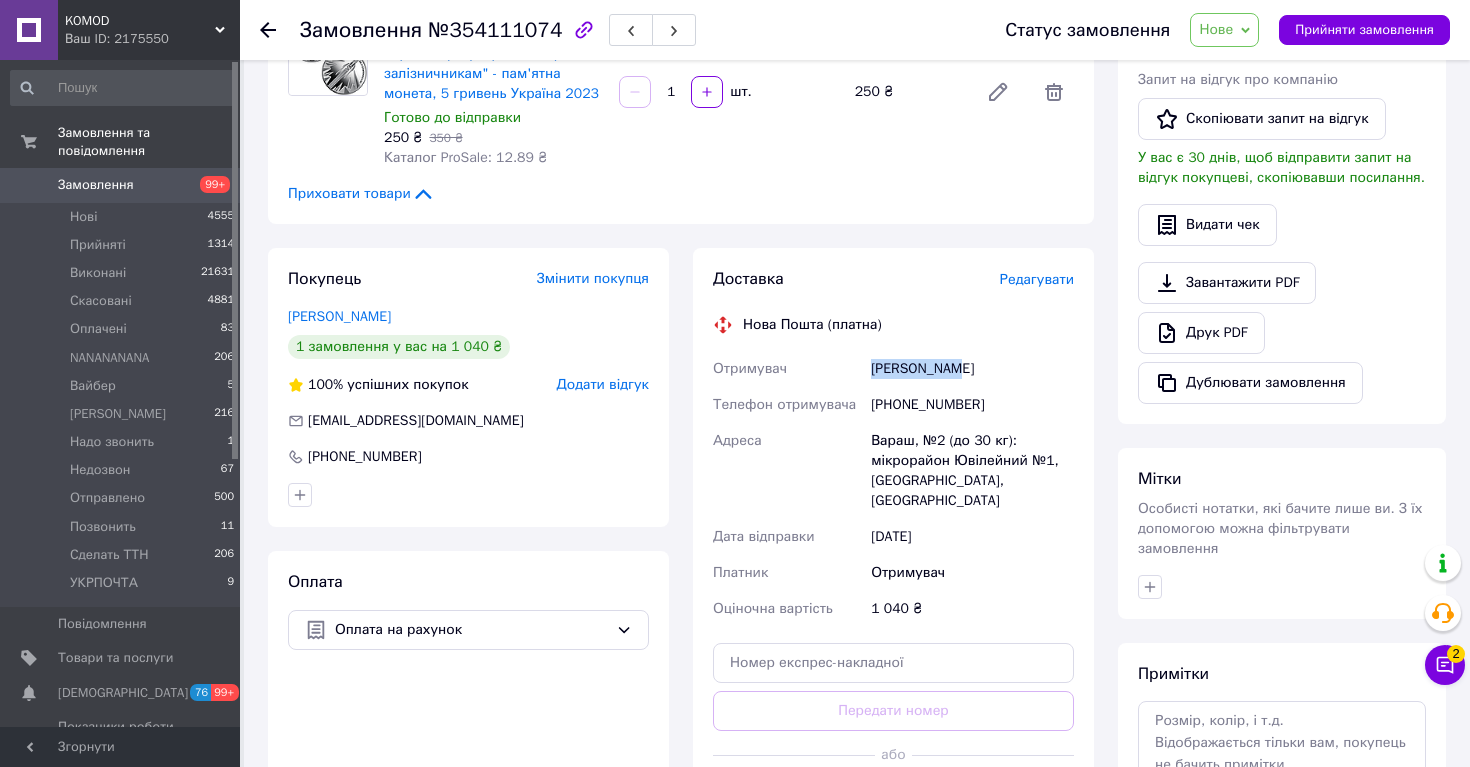 click on "[PERSON_NAME]" at bounding box center (972, 369) 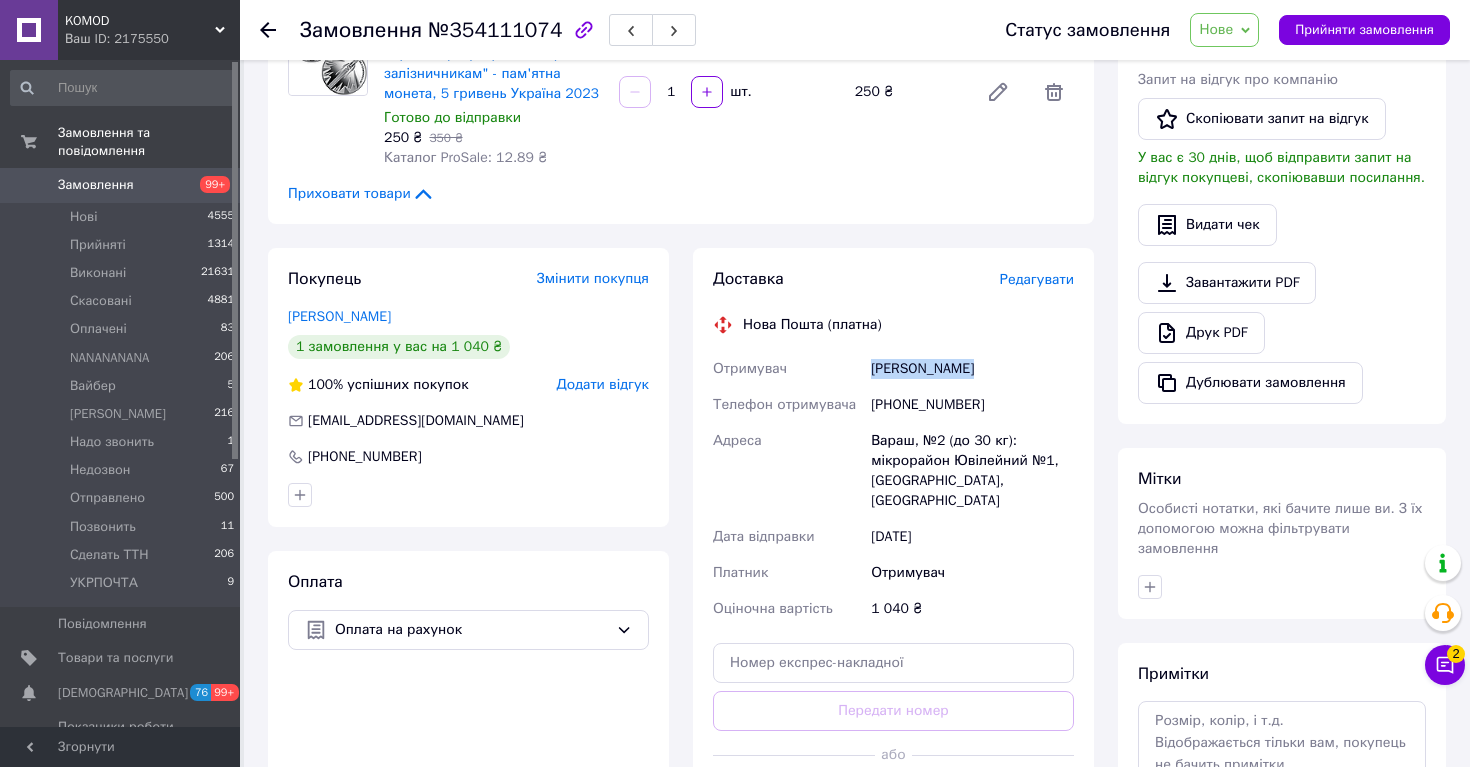 click on "[PERSON_NAME]" at bounding box center (972, 369) 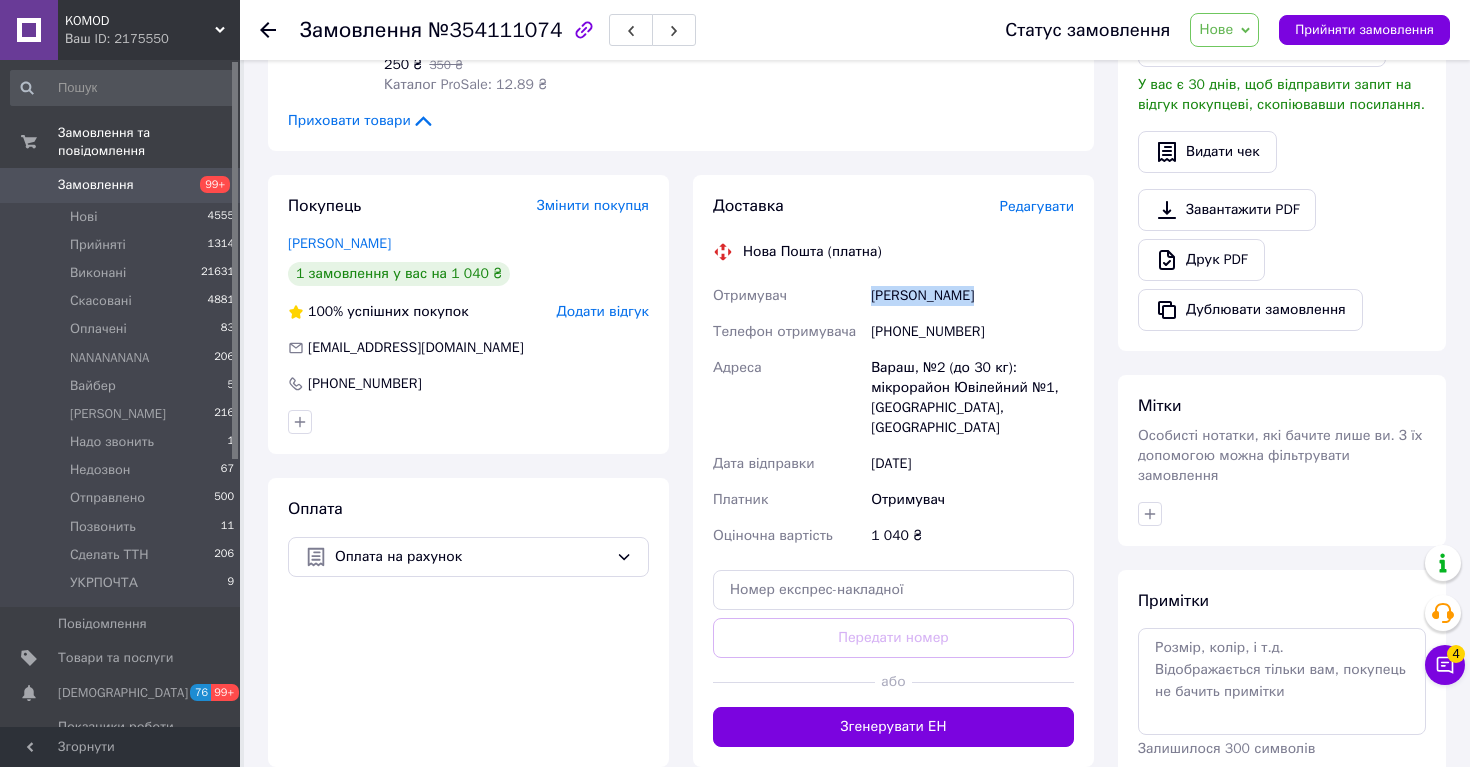 scroll, scrollTop: 641, scrollLeft: 0, axis: vertical 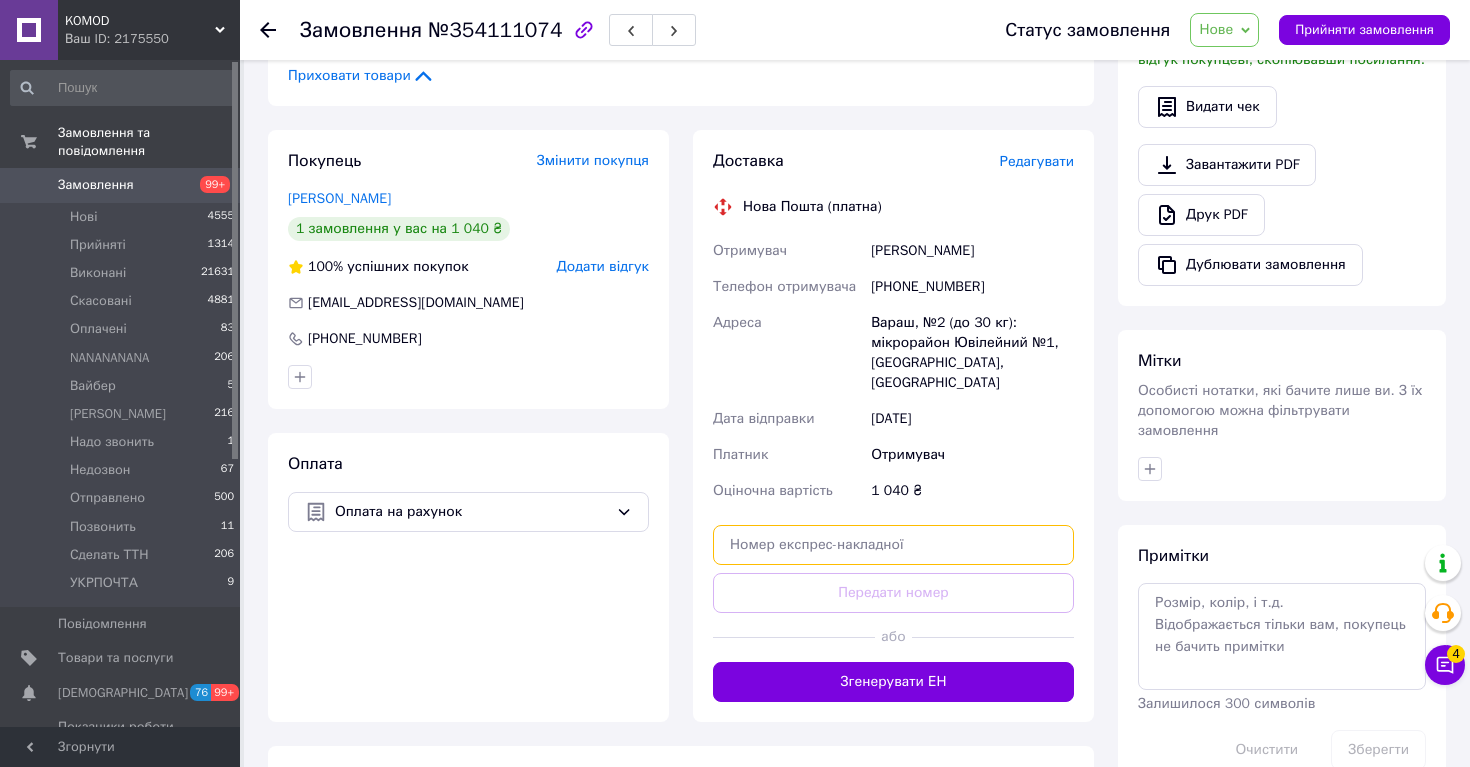 click at bounding box center [893, 545] 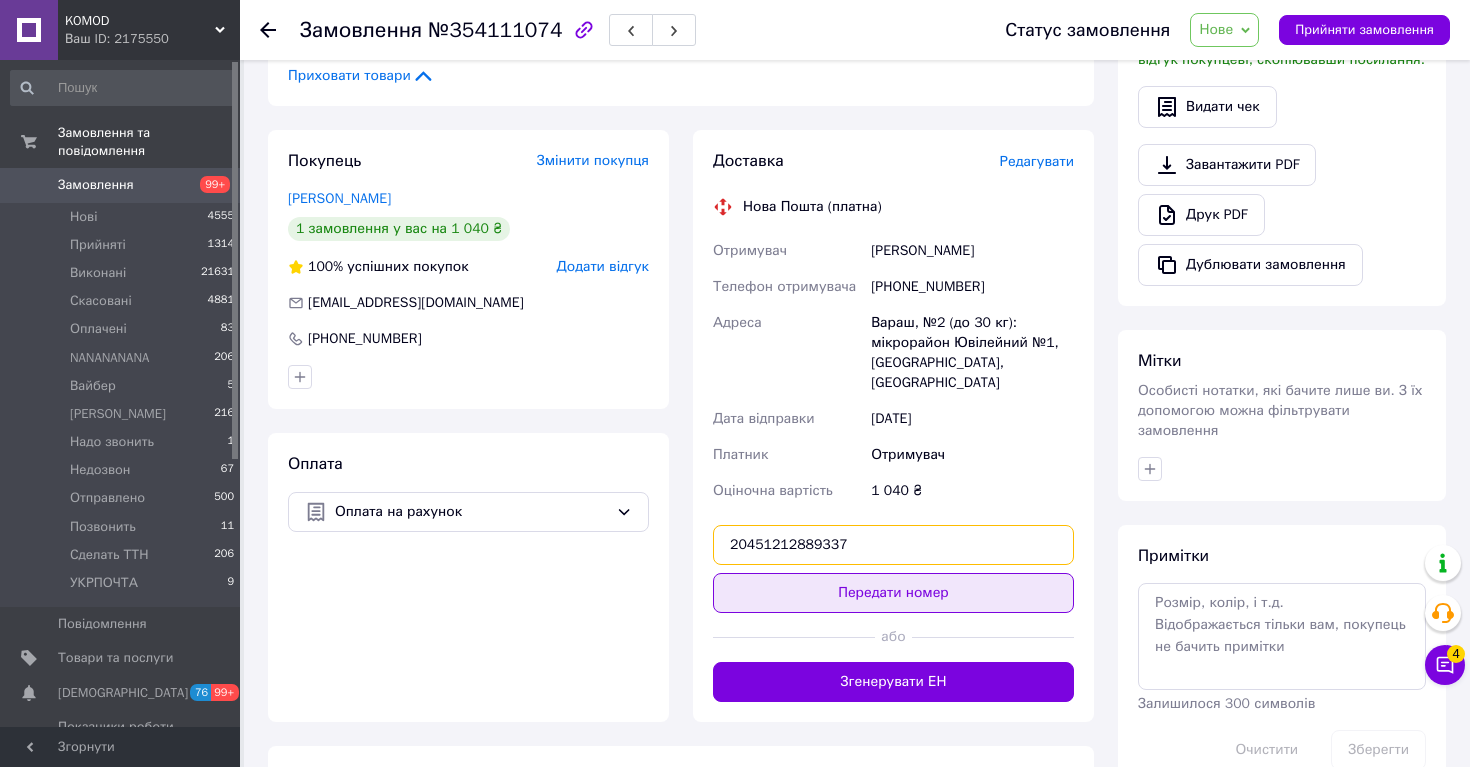 type on "20451212889337" 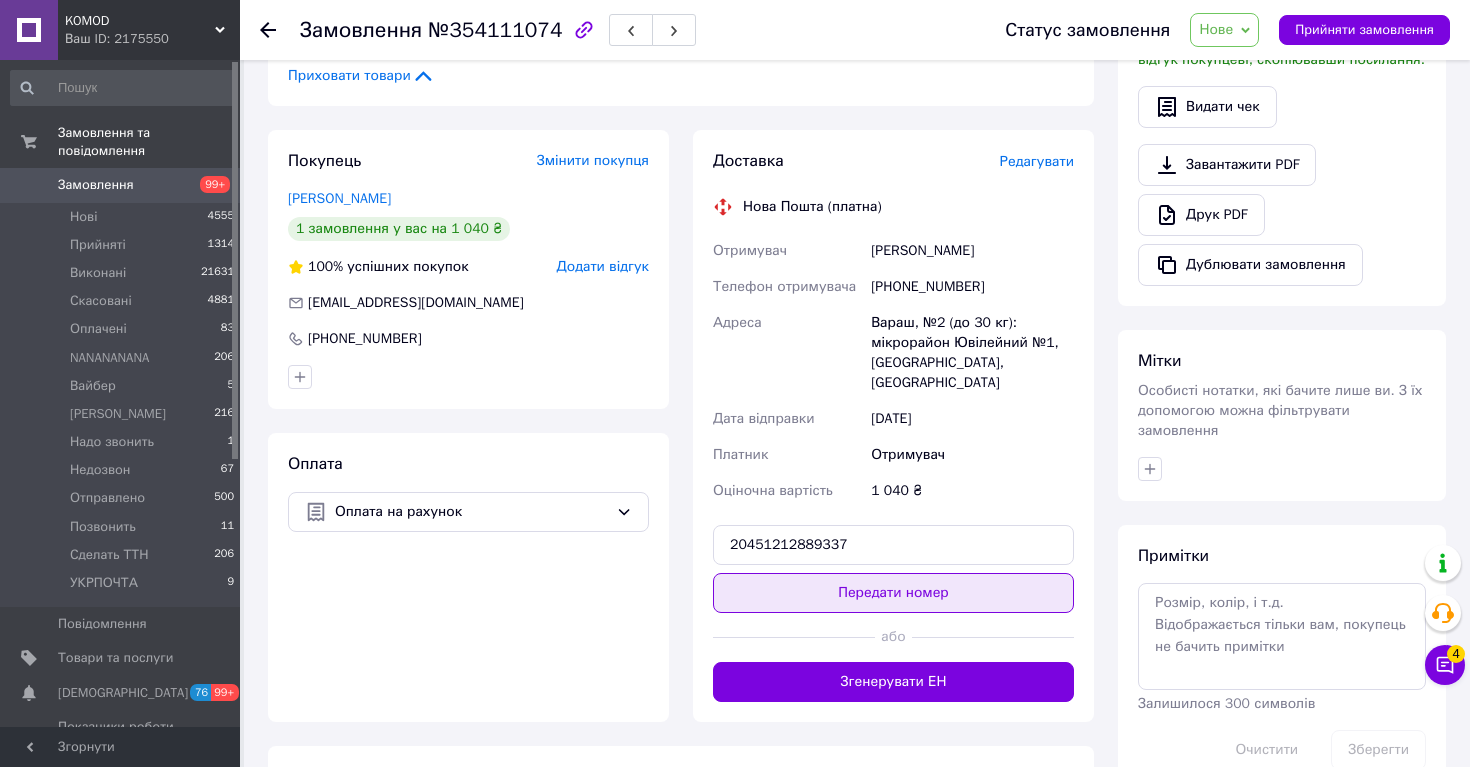 click on "Передати номер" at bounding box center [893, 593] 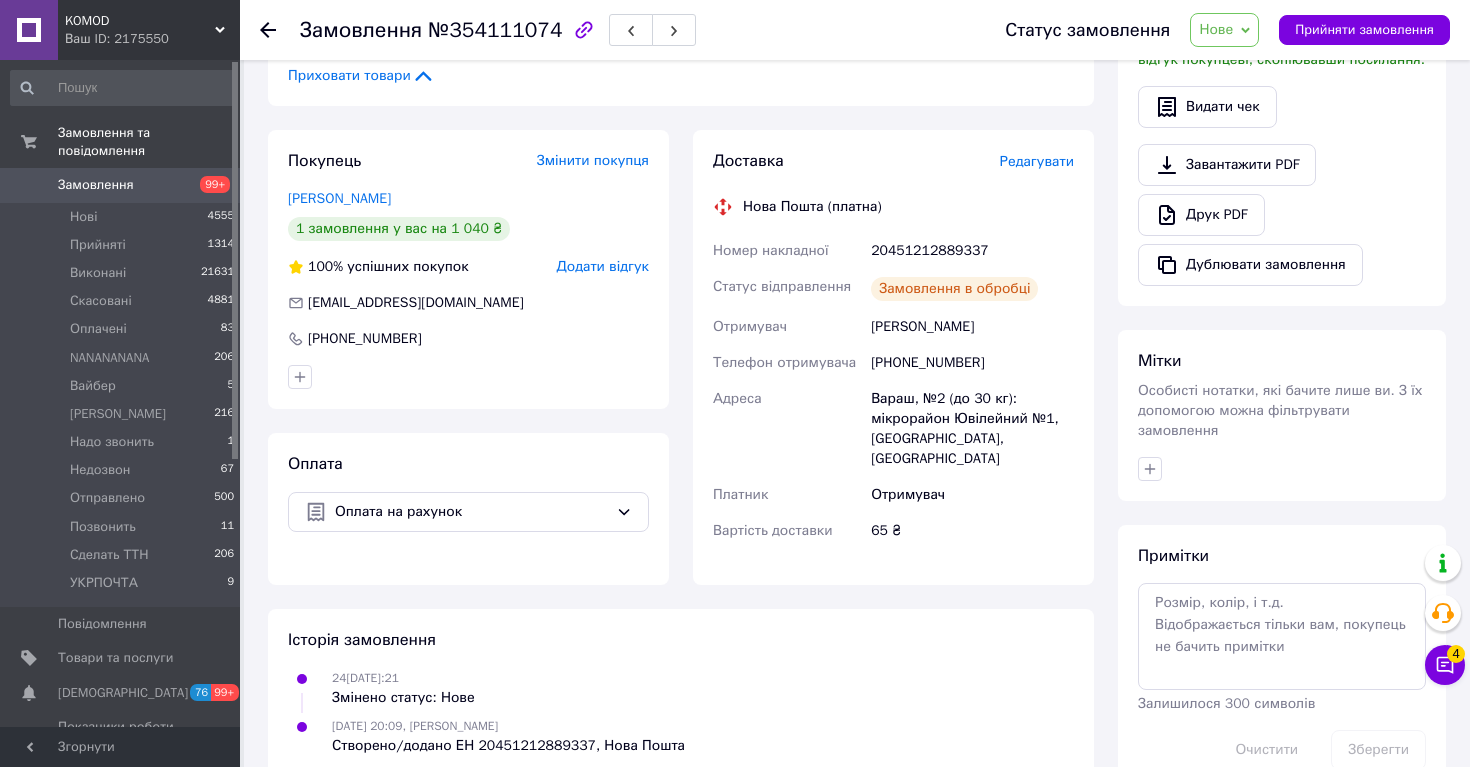 click 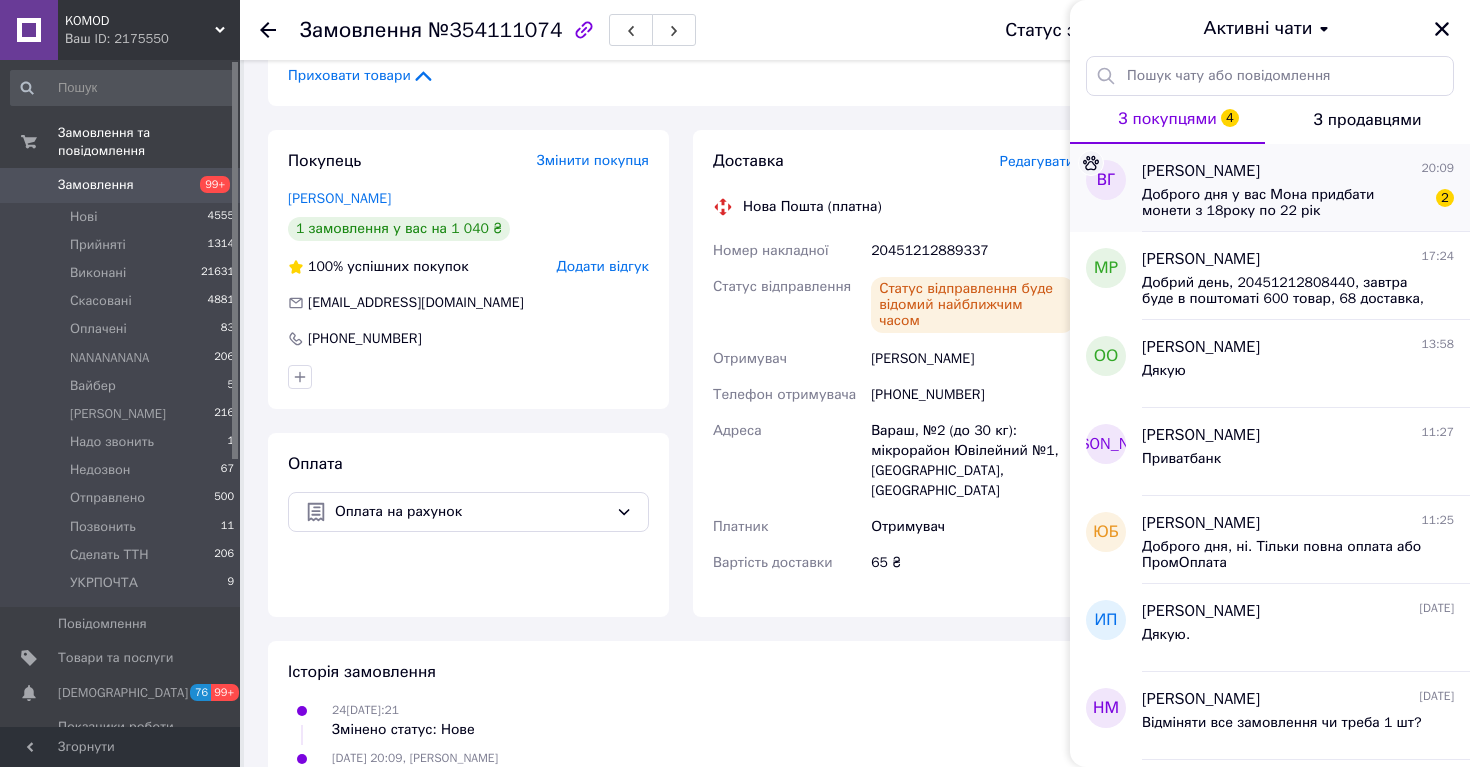 click on "Доброго дня у вас Мона придбати монети з 18року по 22 рік" at bounding box center (1284, 203) 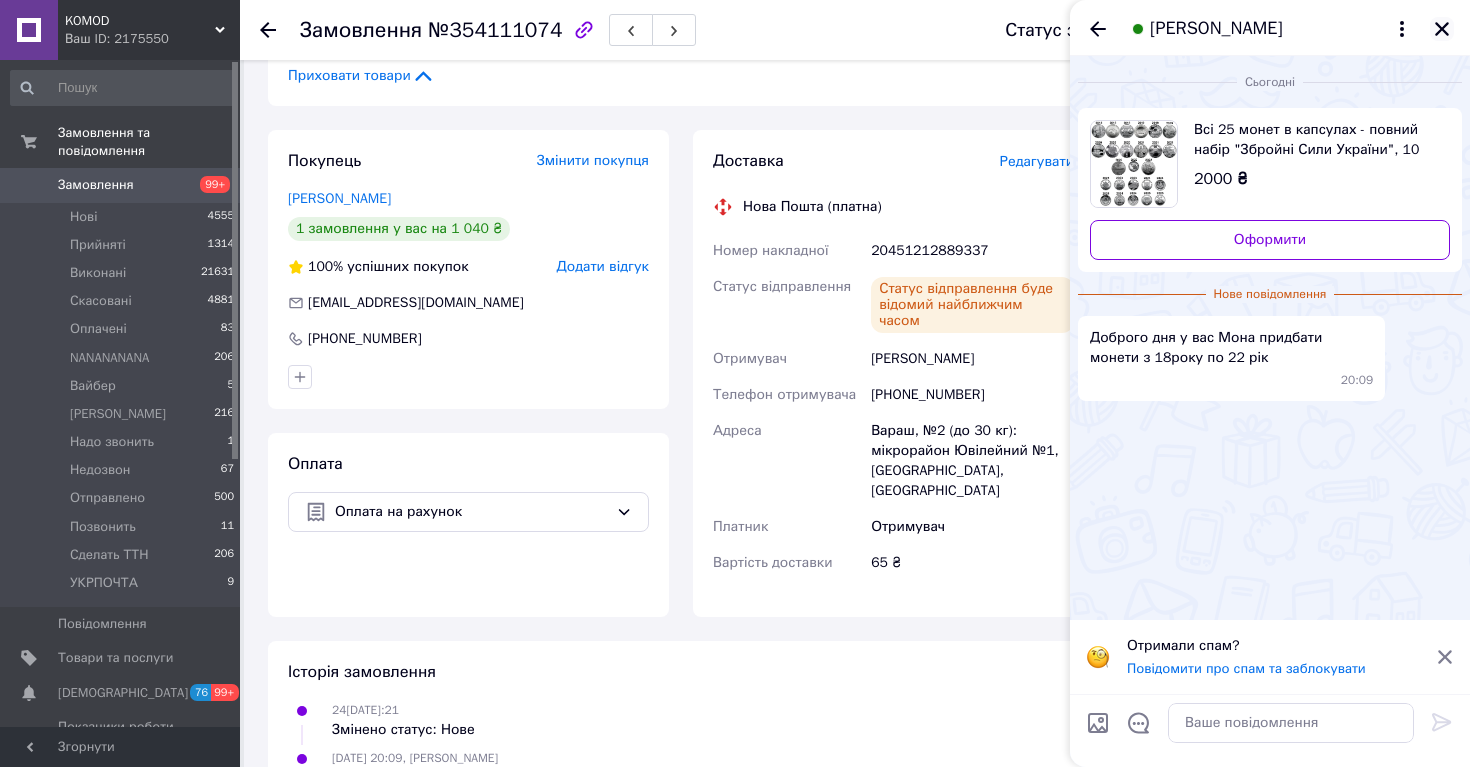 click 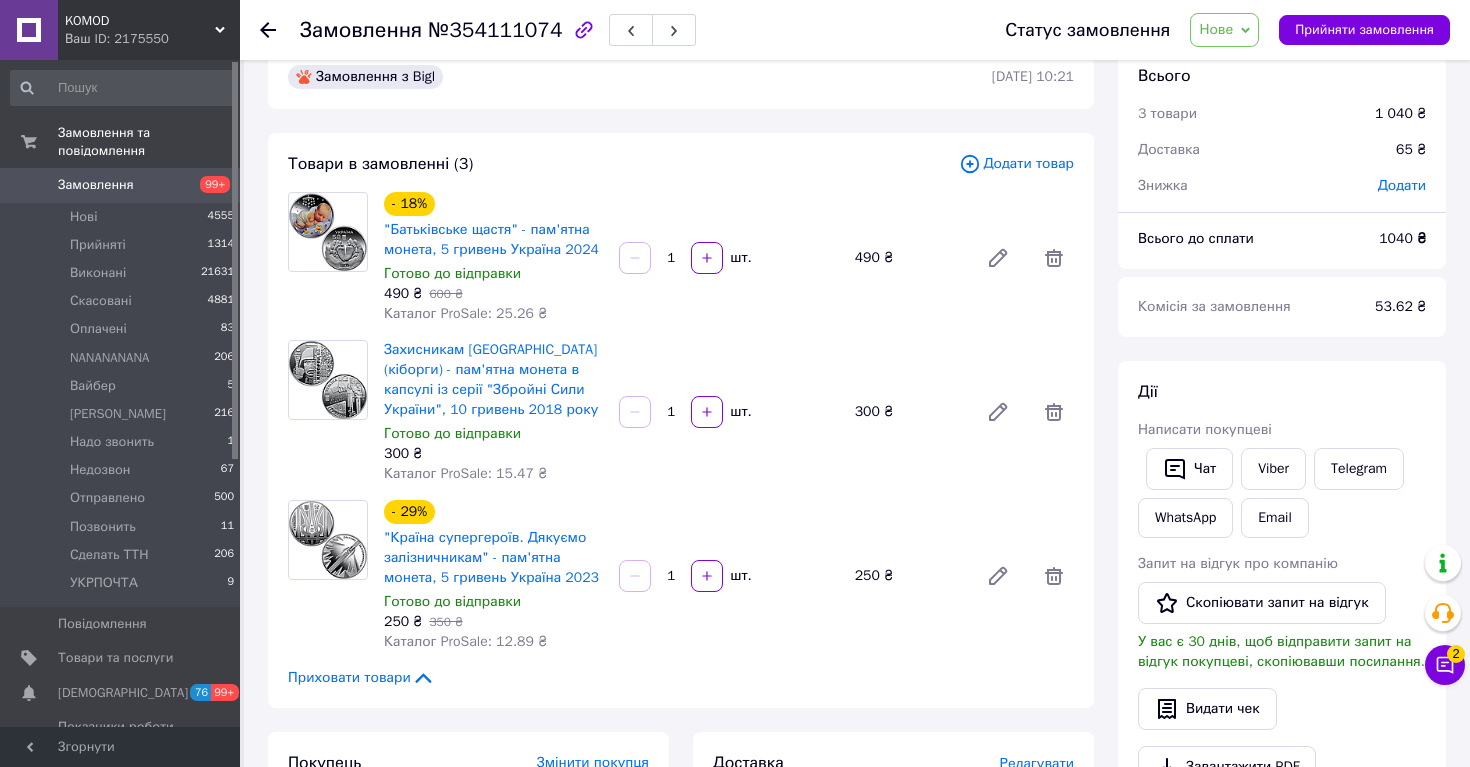 scroll, scrollTop: 78, scrollLeft: 0, axis: vertical 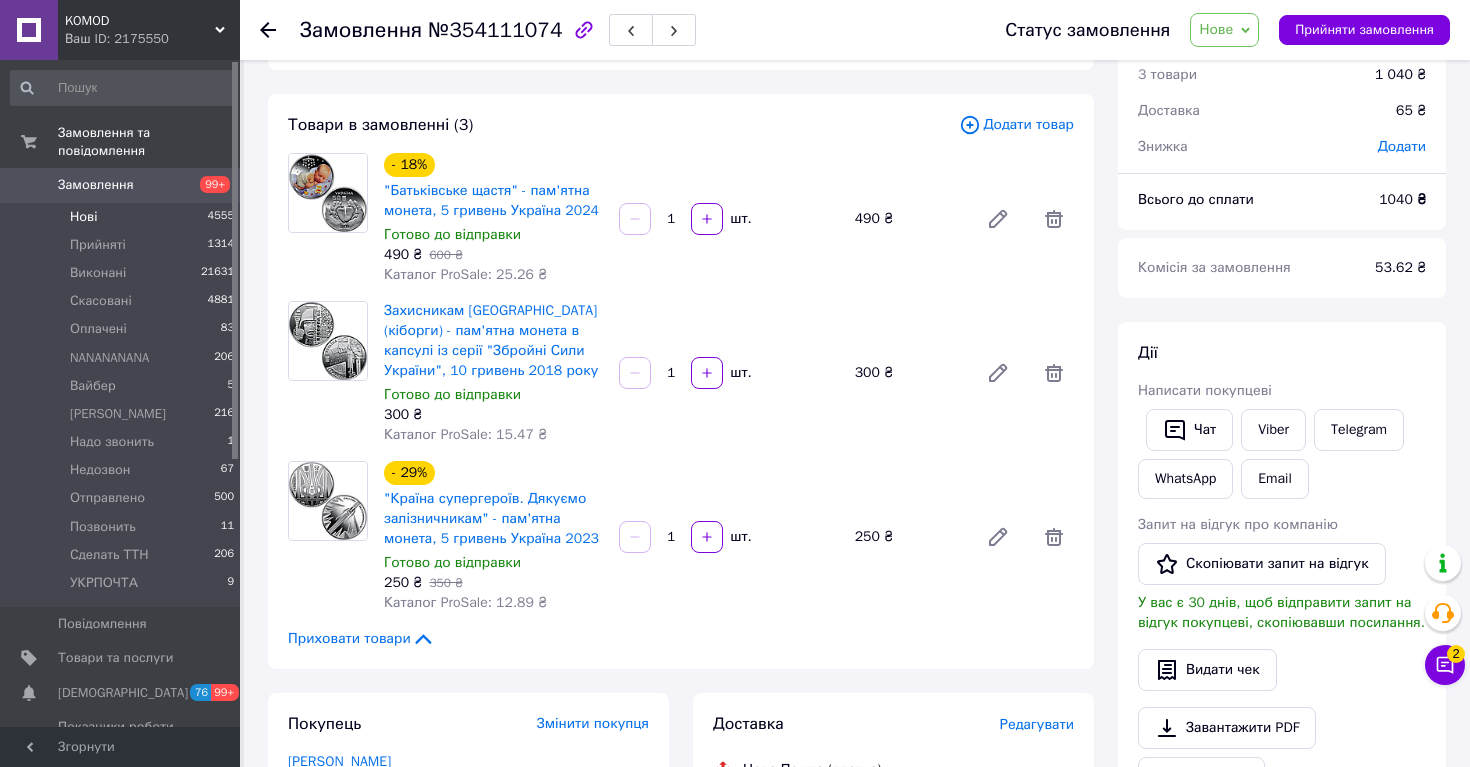 click on "Нові 4555" at bounding box center (123, 217) 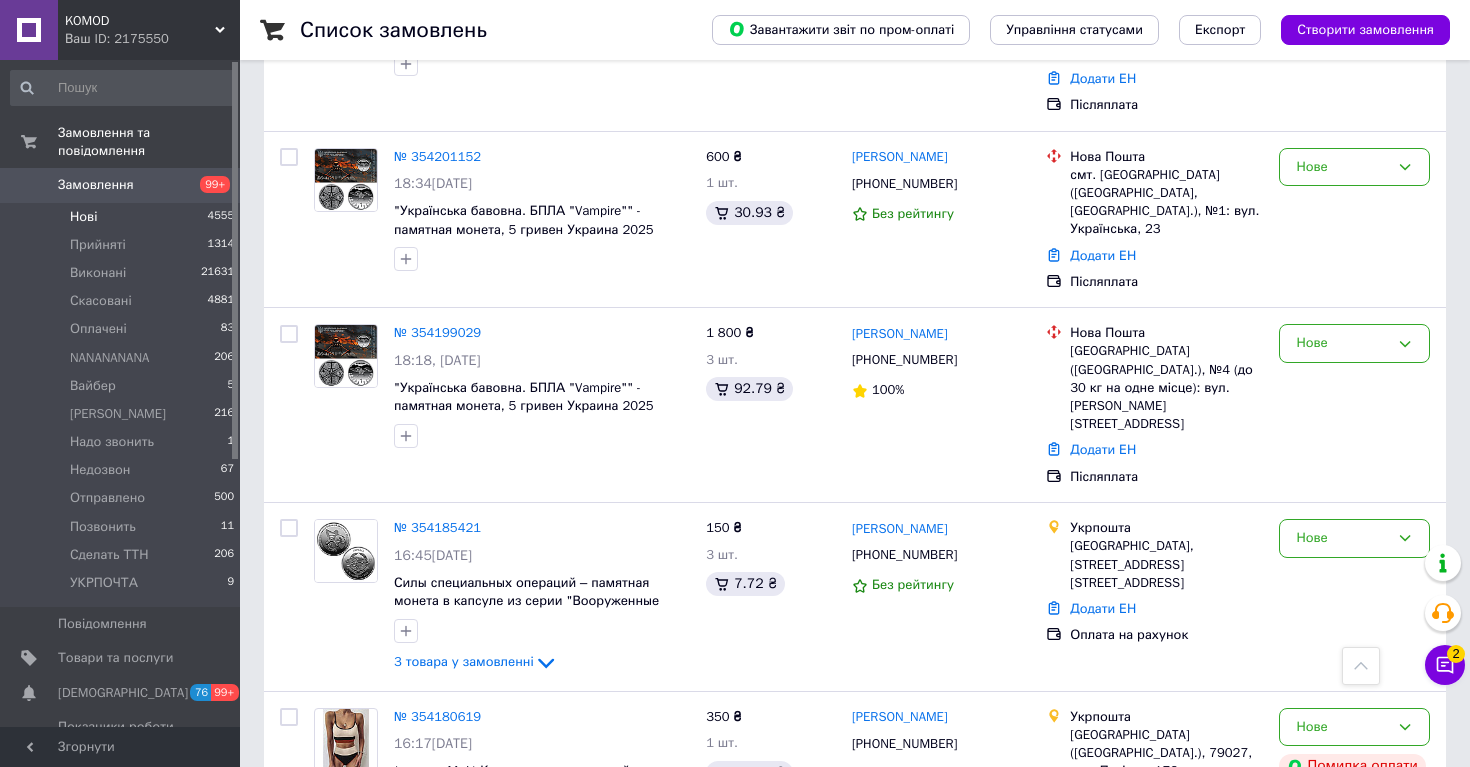 scroll, scrollTop: 0, scrollLeft: 0, axis: both 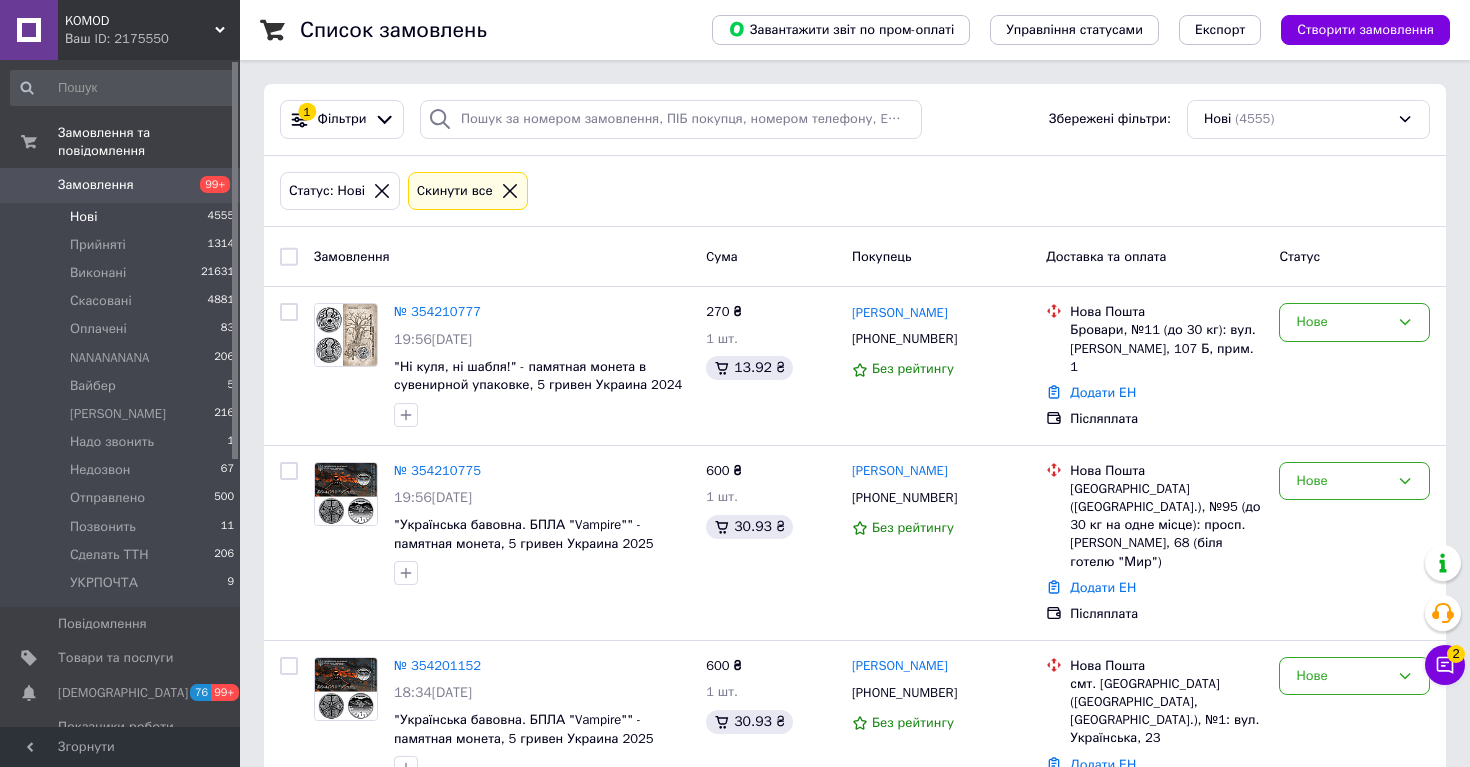 click 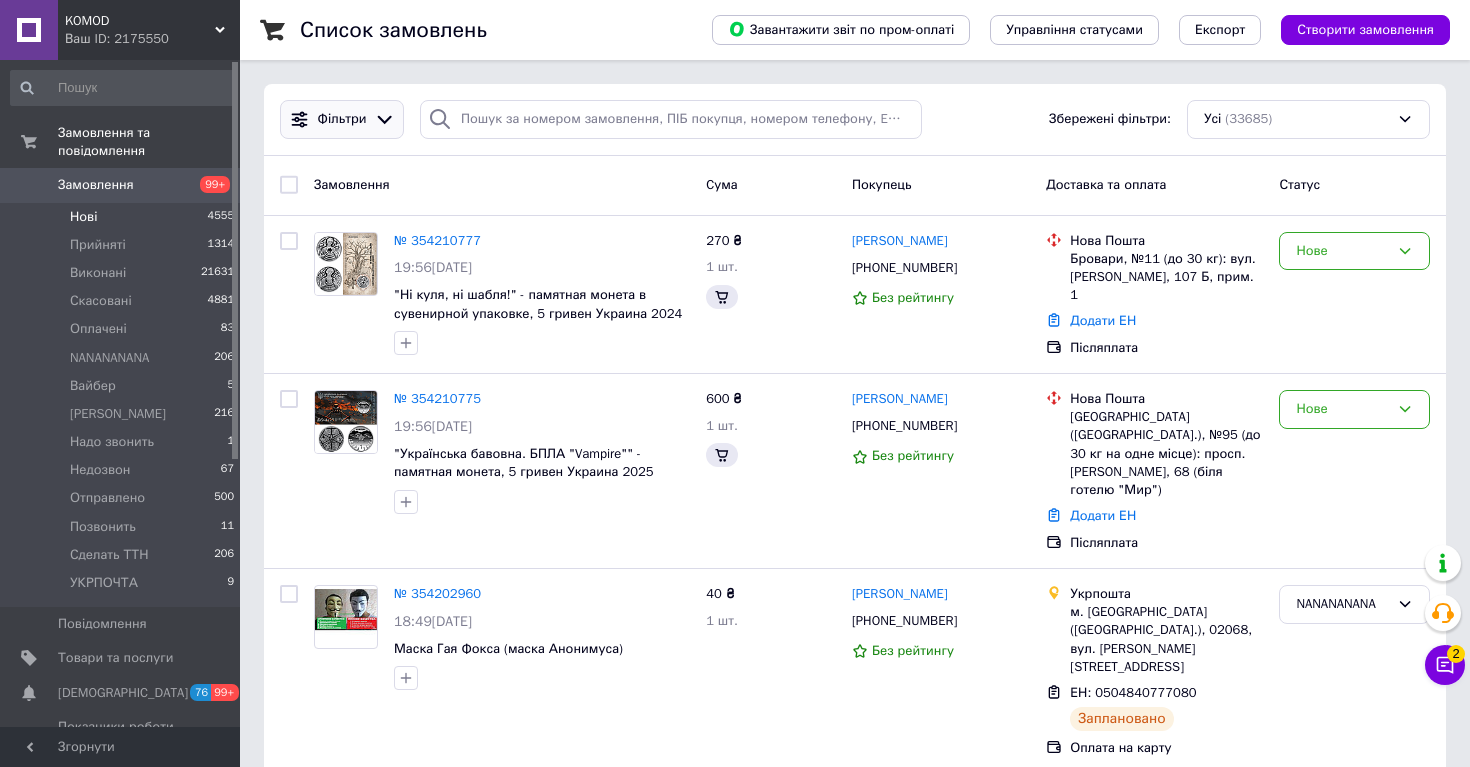 click on "Фільтри" at bounding box center [342, 119] 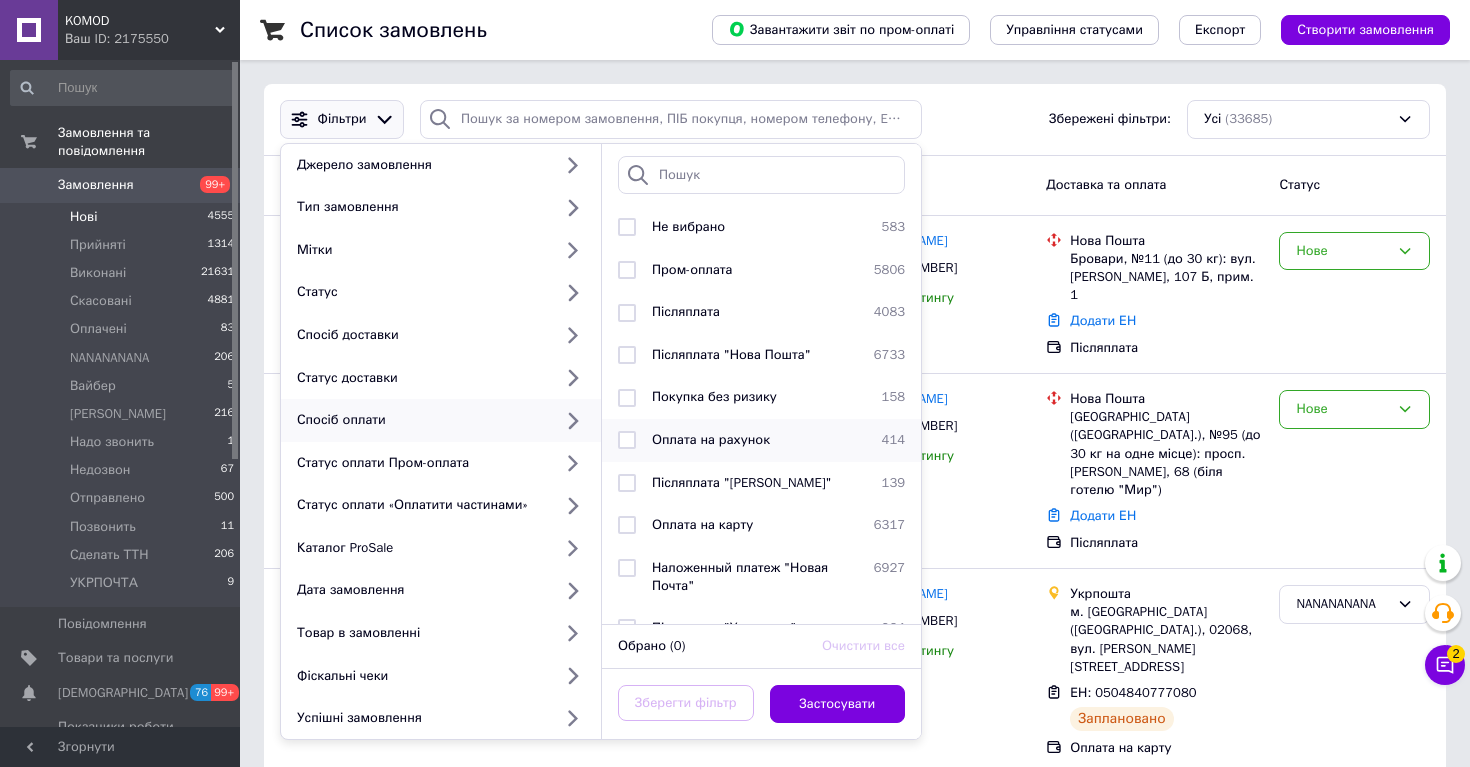 click at bounding box center (627, 440) 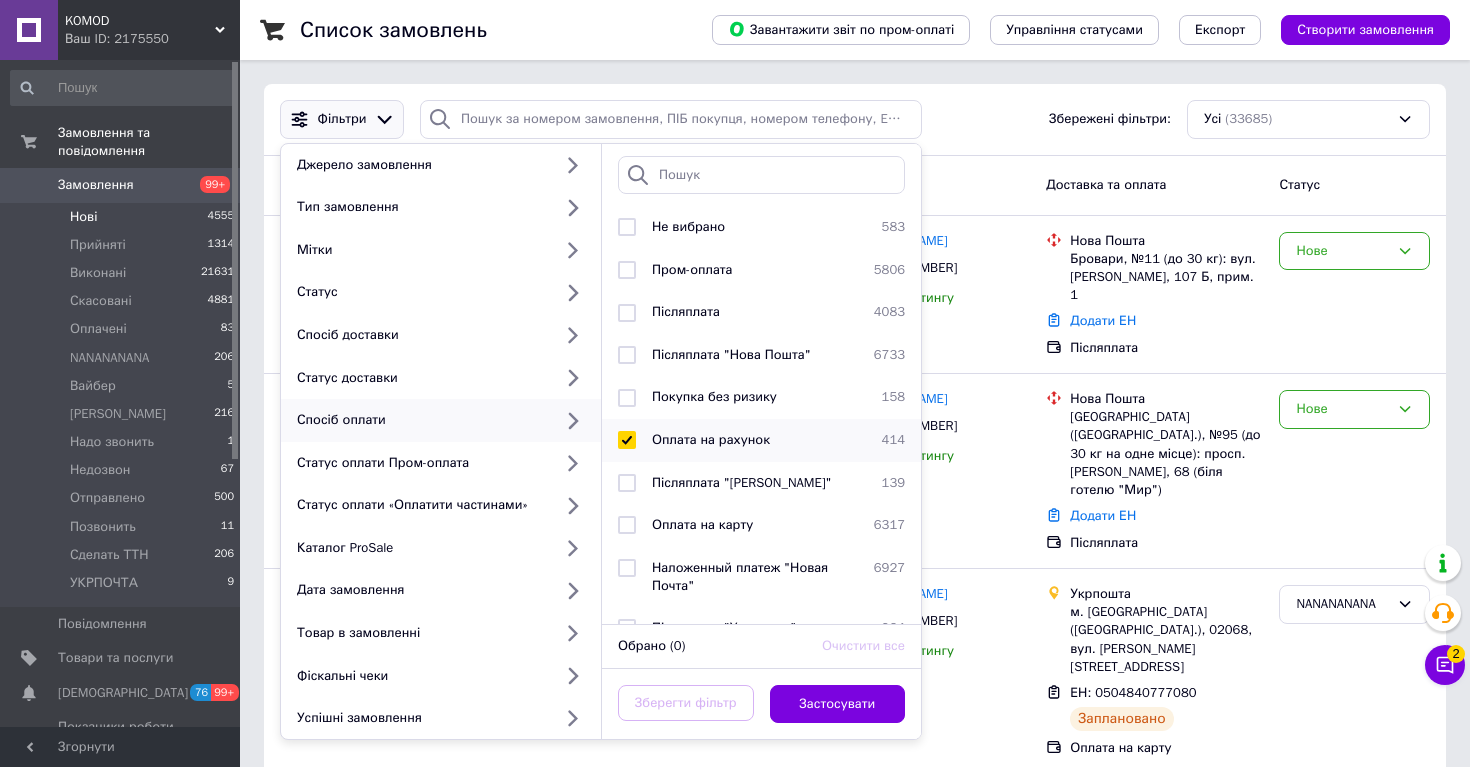 checkbox on "true" 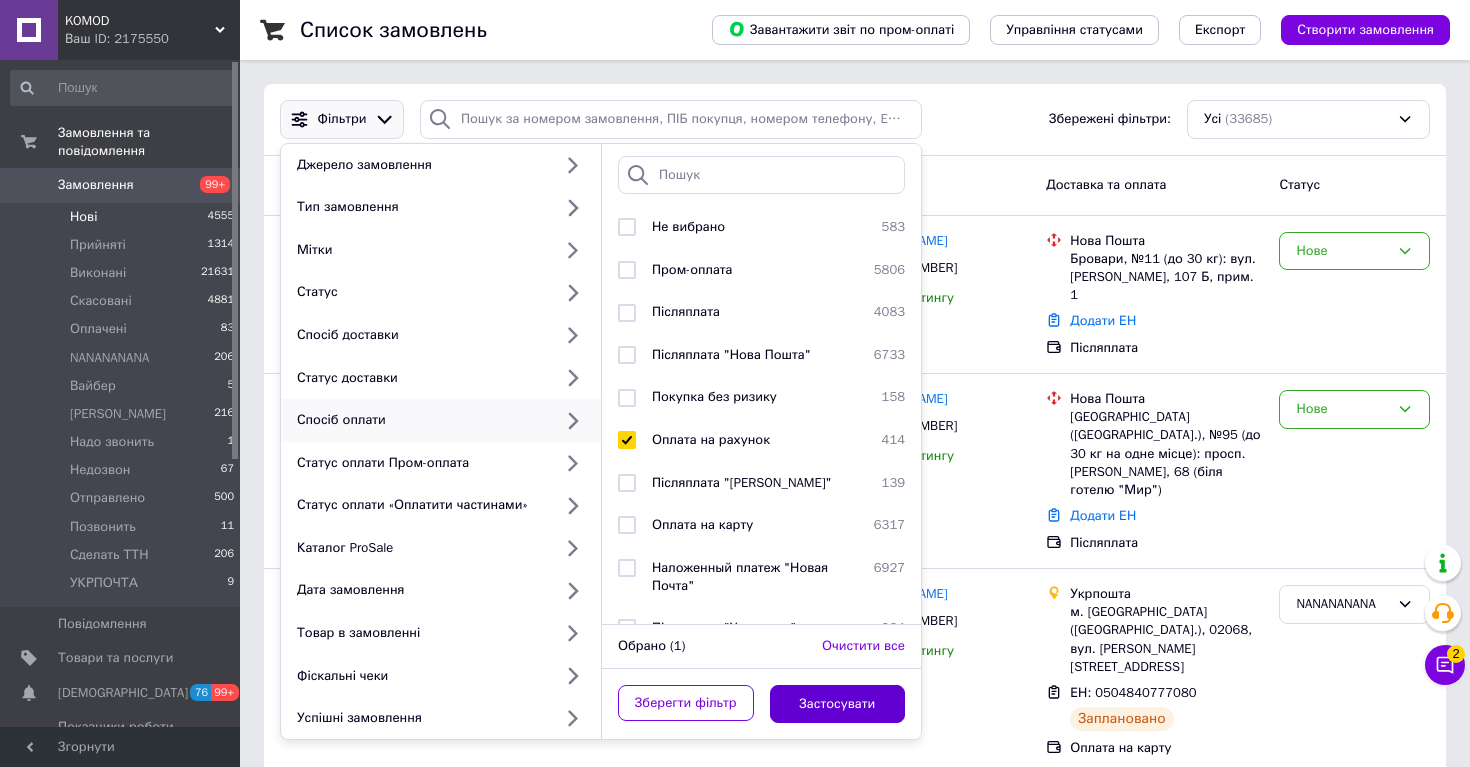 click on "Застосувати" at bounding box center [838, 704] 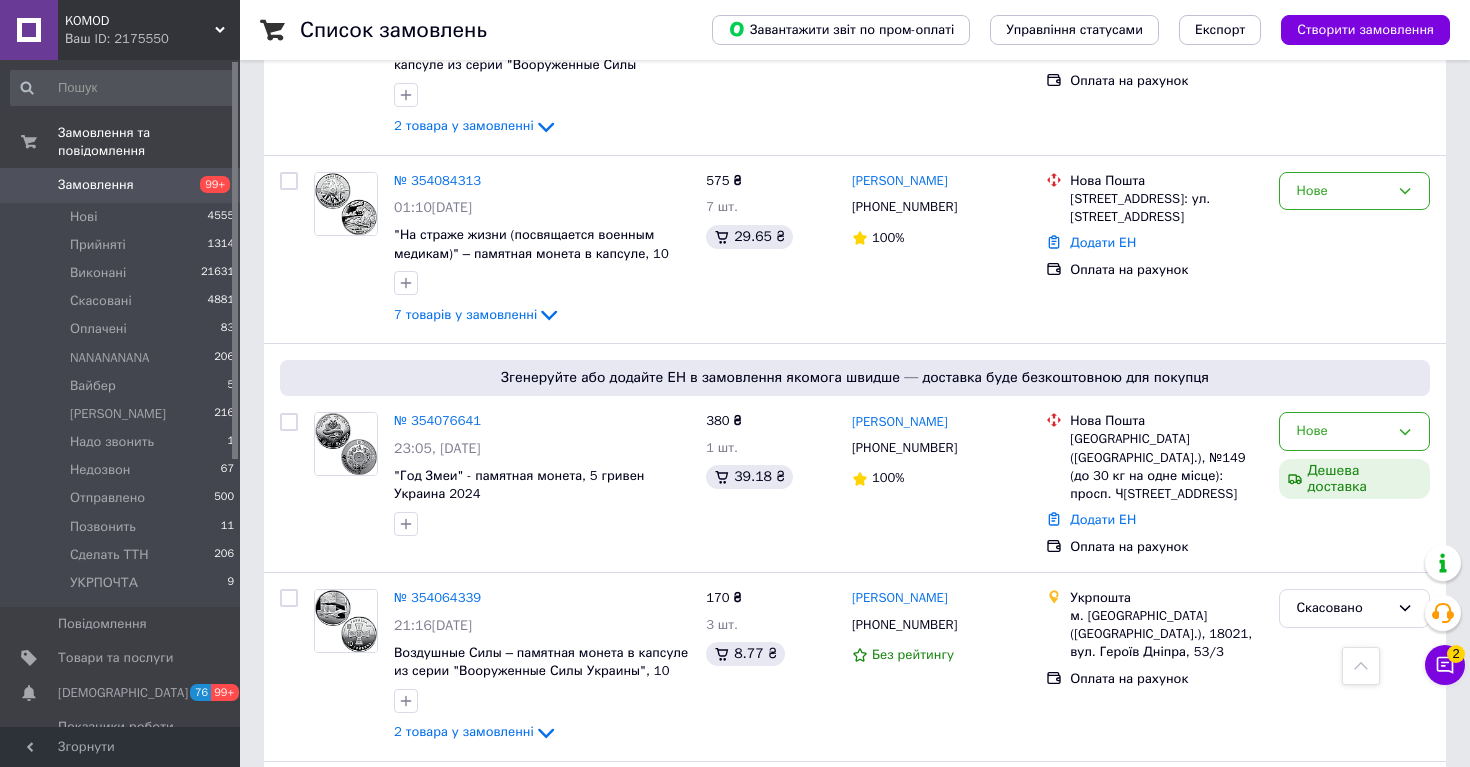 scroll, scrollTop: 1624, scrollLeft: 0, axis: vertical 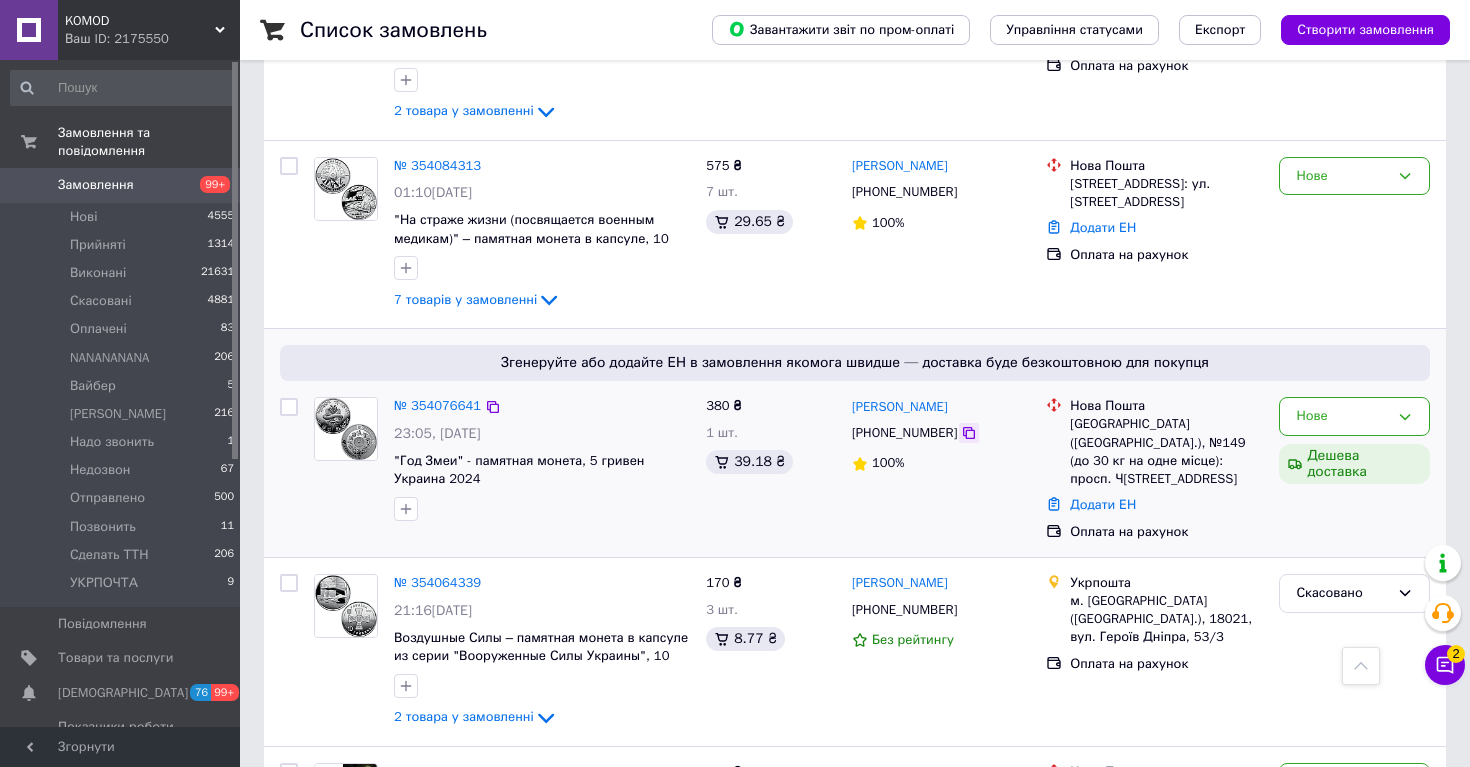 click 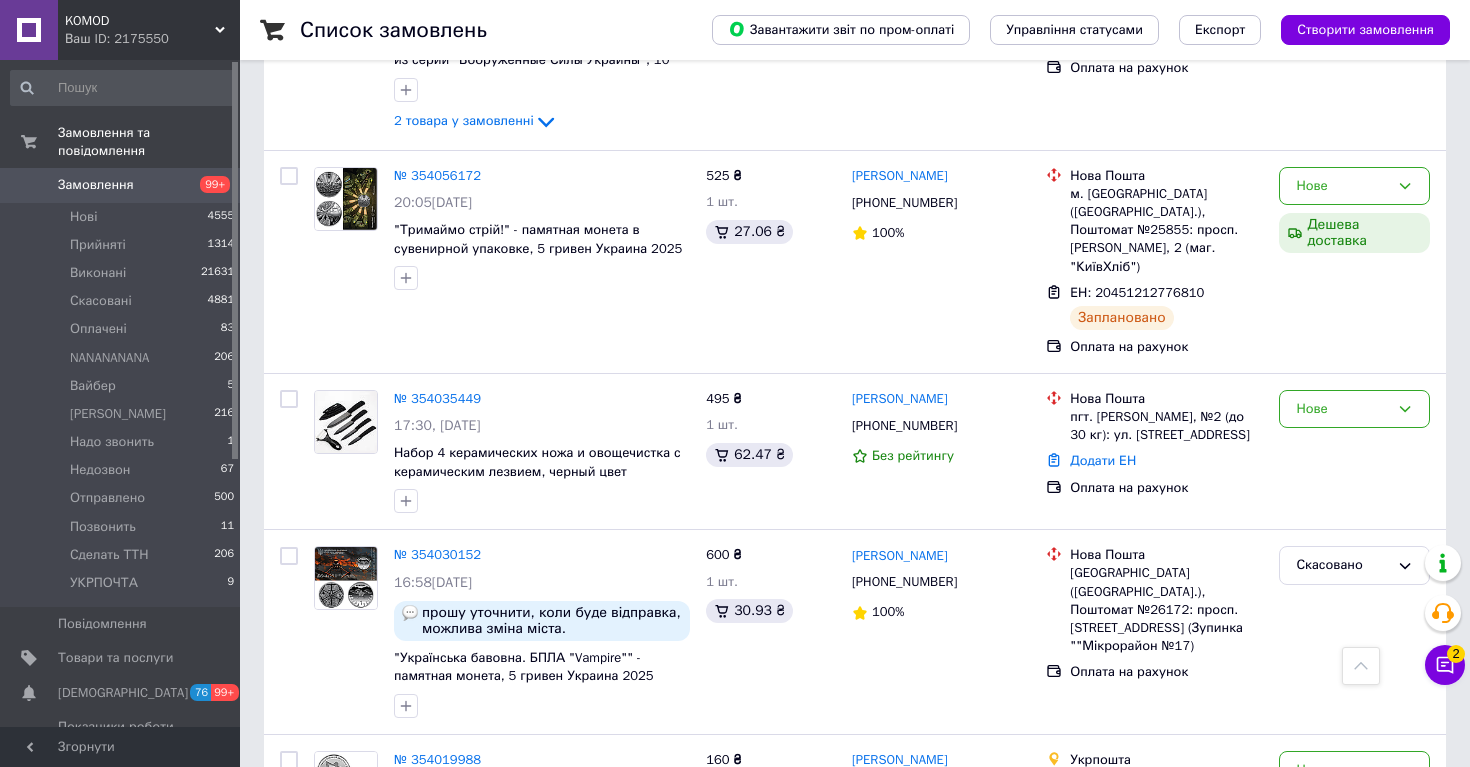 scroll, scrollTop: 2222, scrollLeft: 0, axis: vertical 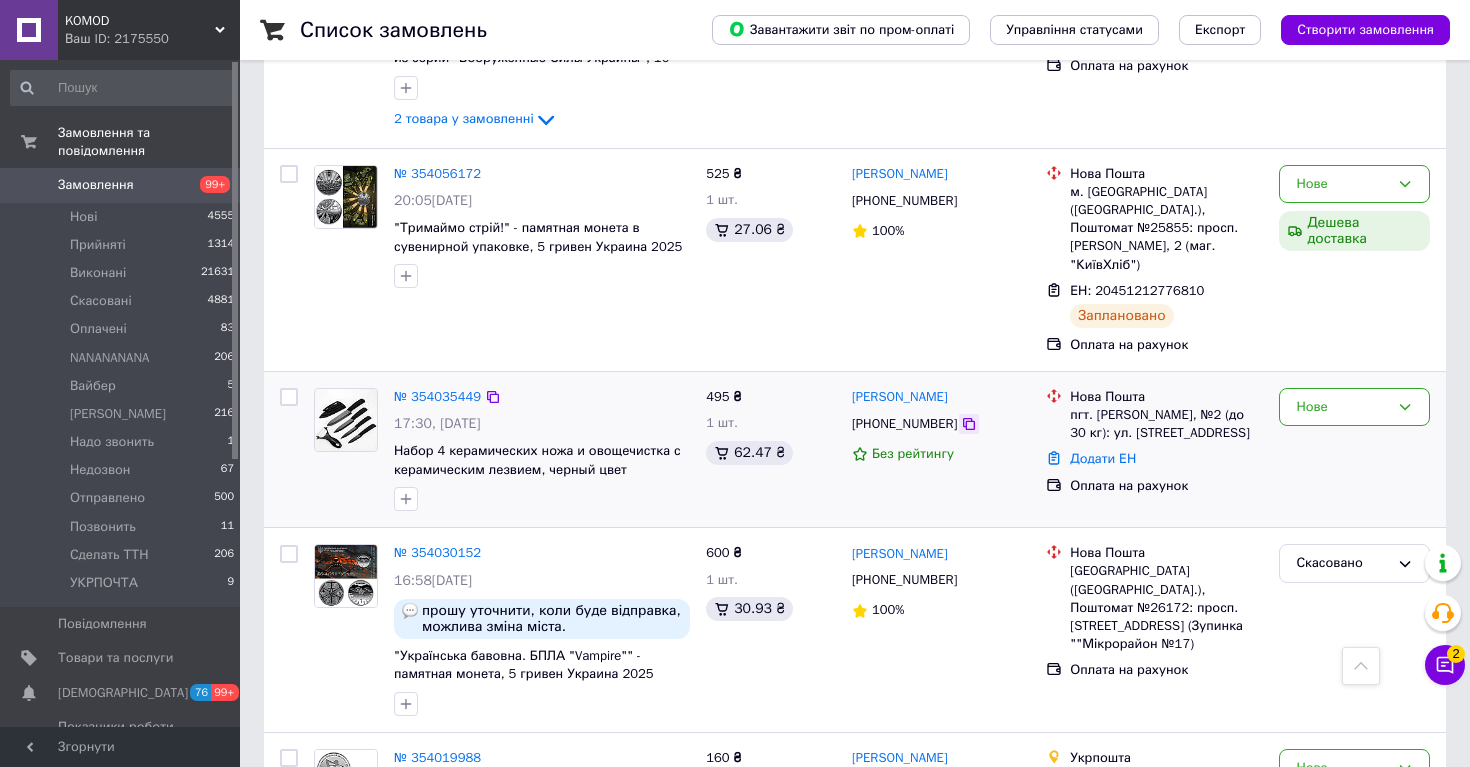 click 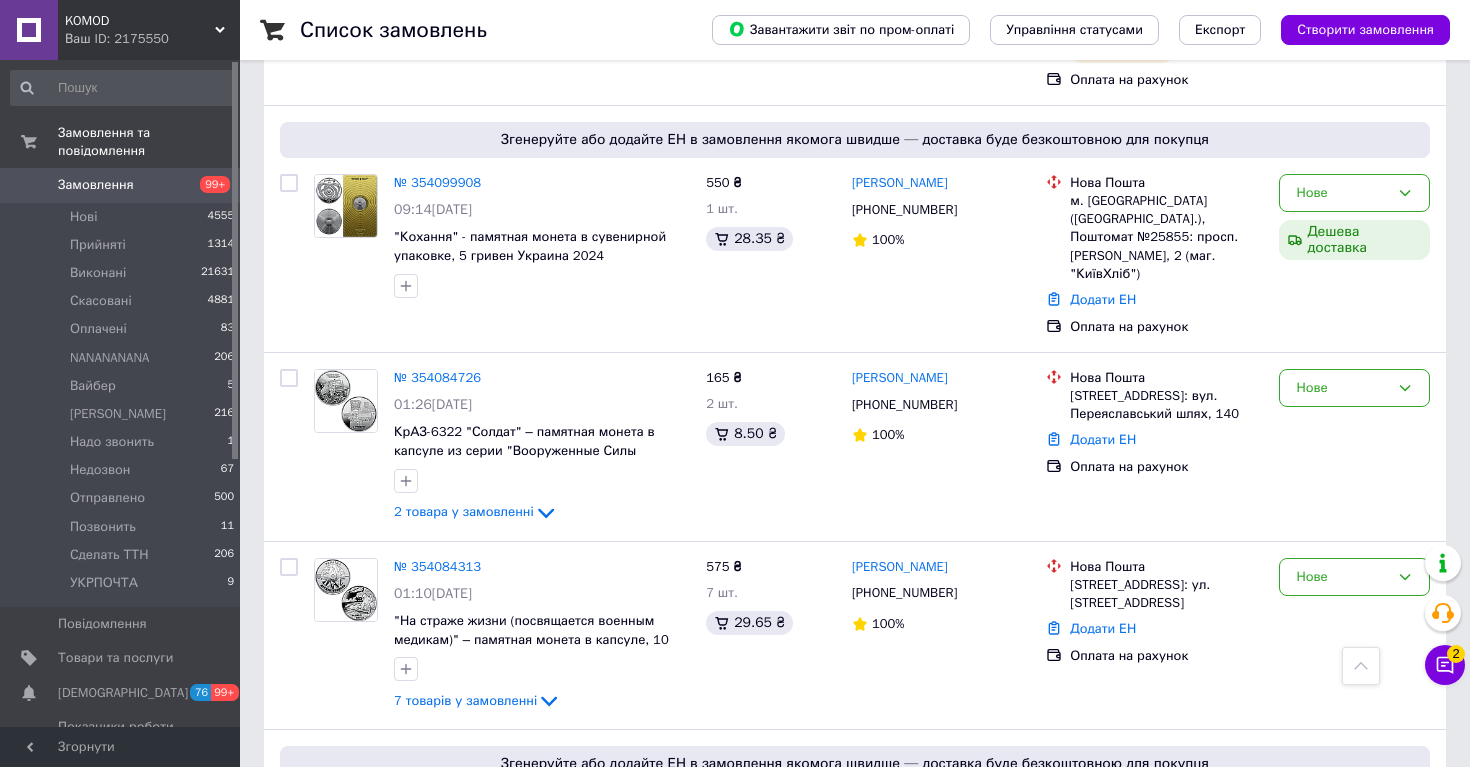 scroll, scrollTop: 1220, scrollLeft: 0, axis: vertical 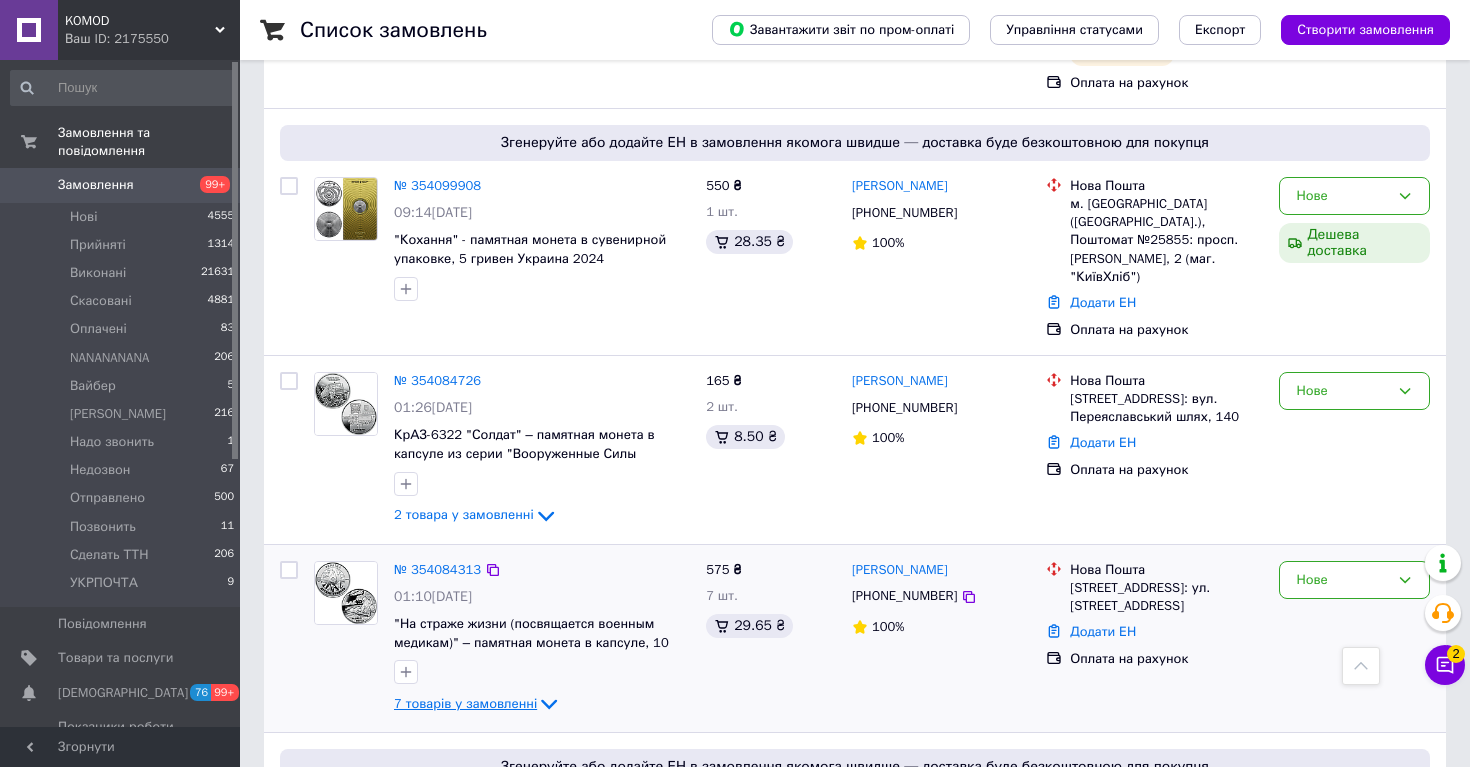 click on "7 товарів у замовленні" at bounding box center [465, 703] 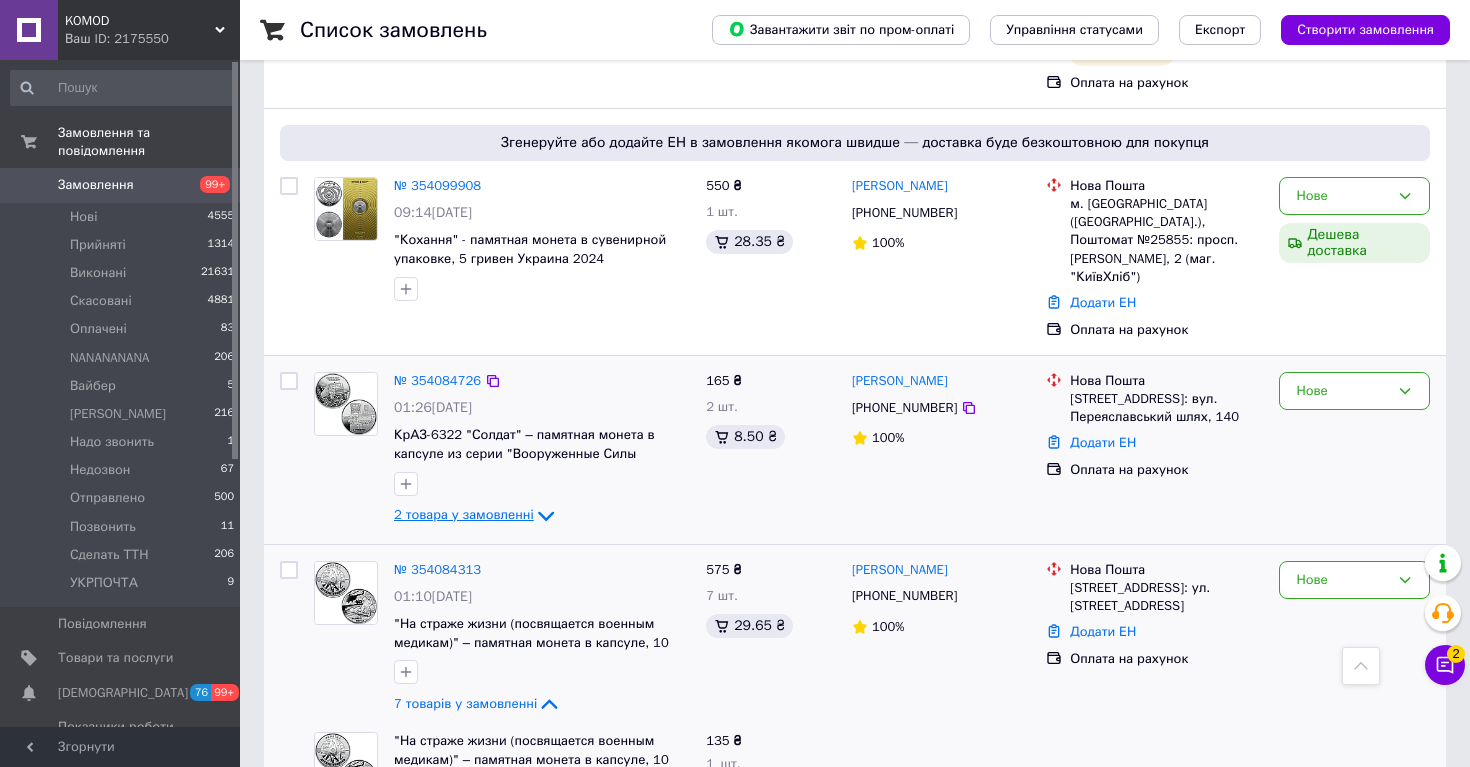 click on "2 товара у замовленні" at bounding box center (464, 514) 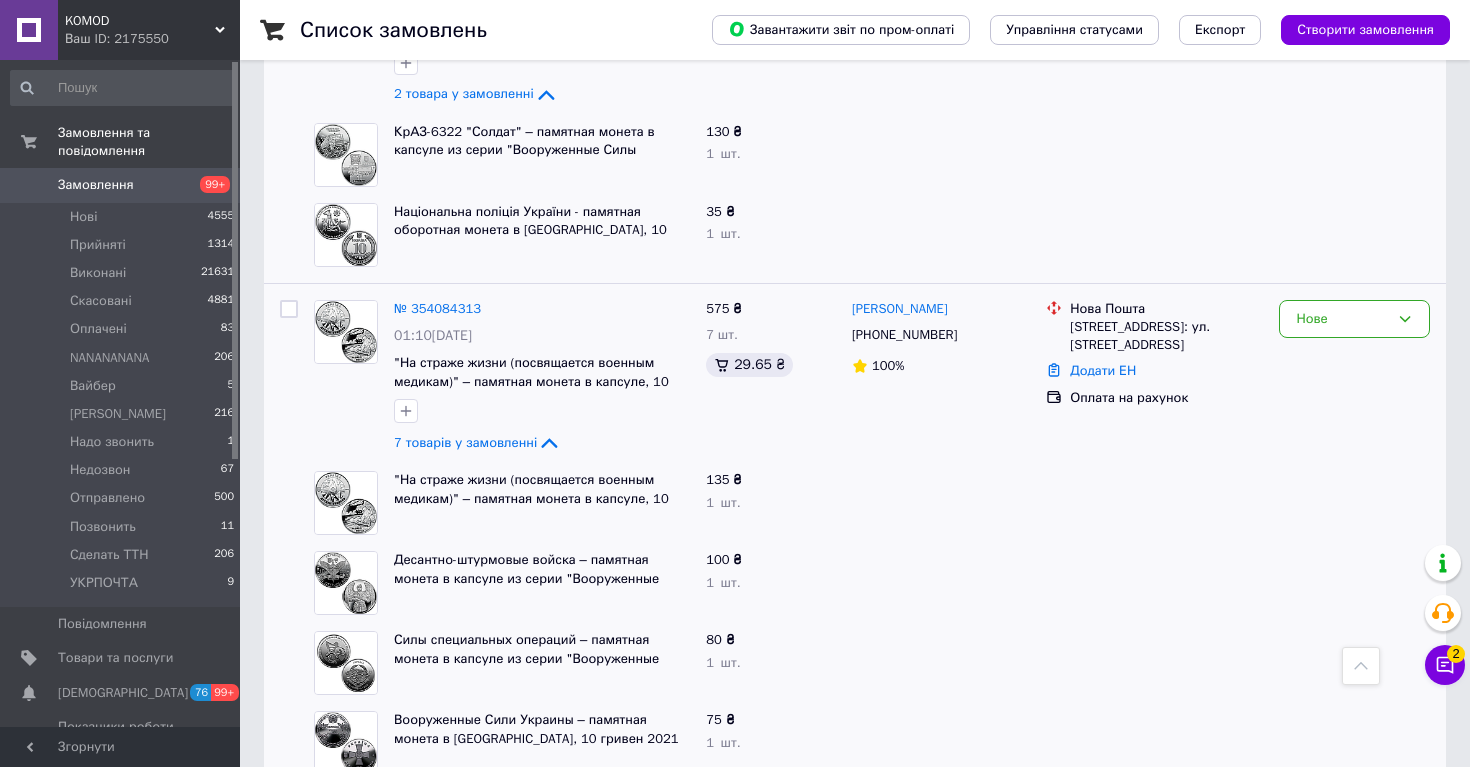 scroll, scrollTop: 1647, scrollLeft: 0, axis: vertical 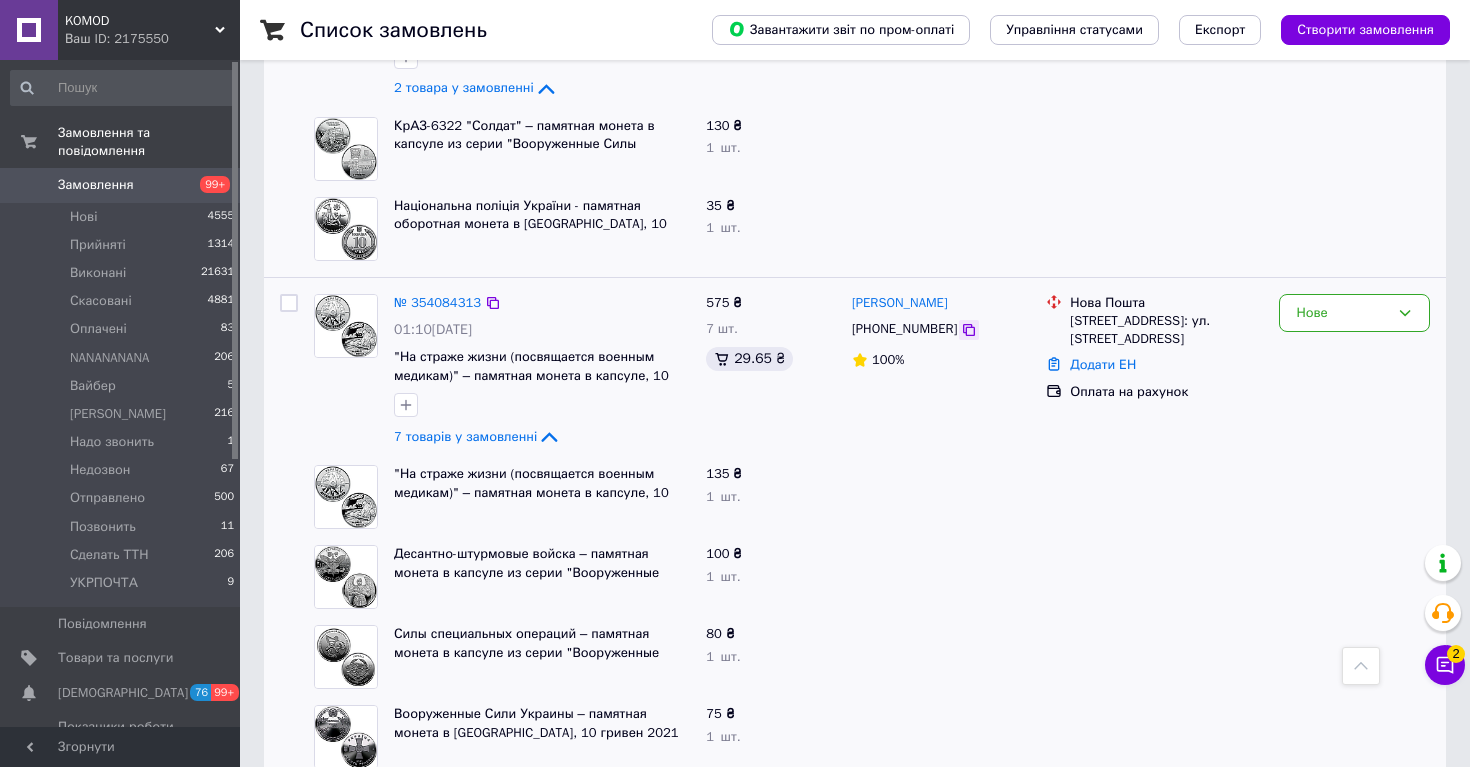 click 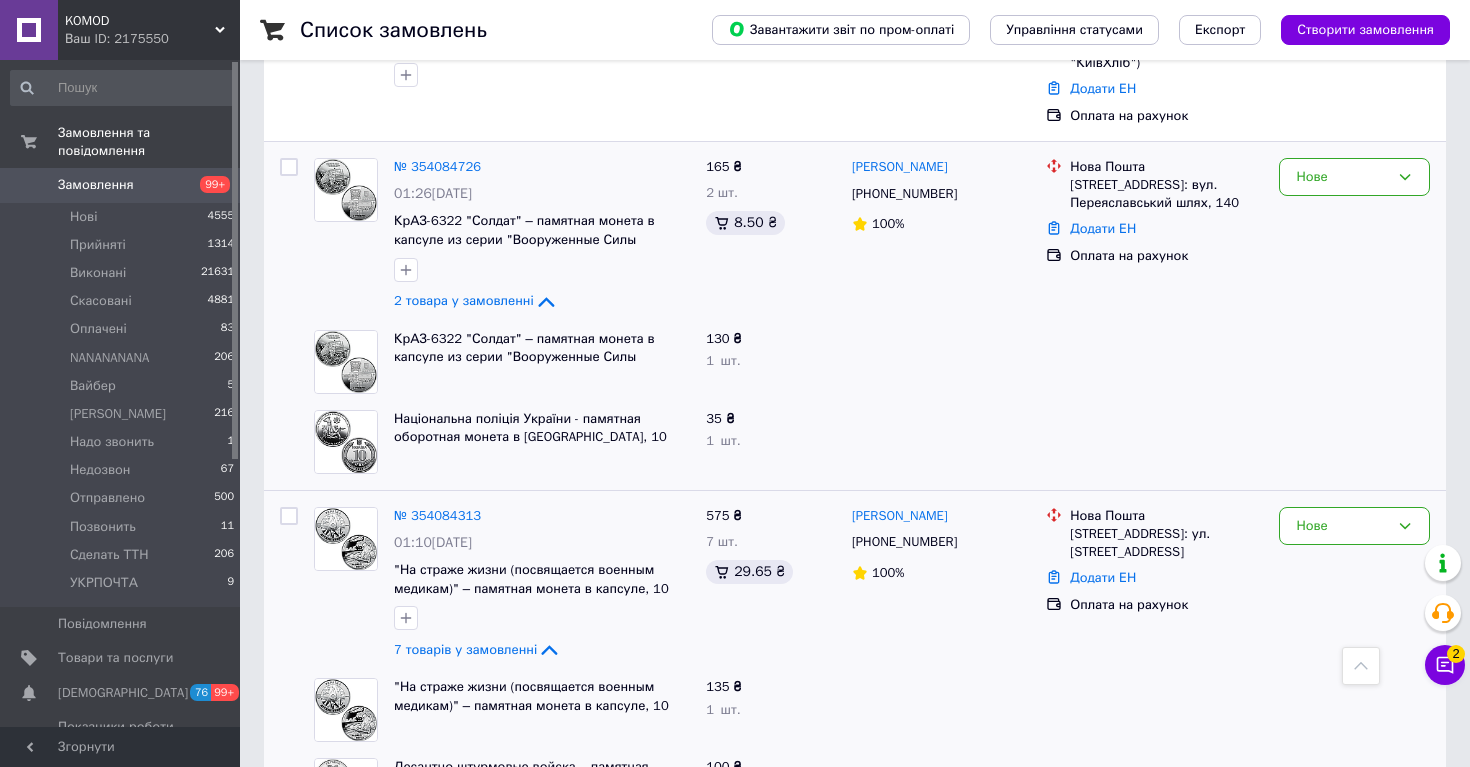 scroll, scrollTop: 1435, scrollLeft: 0, axis: vertical 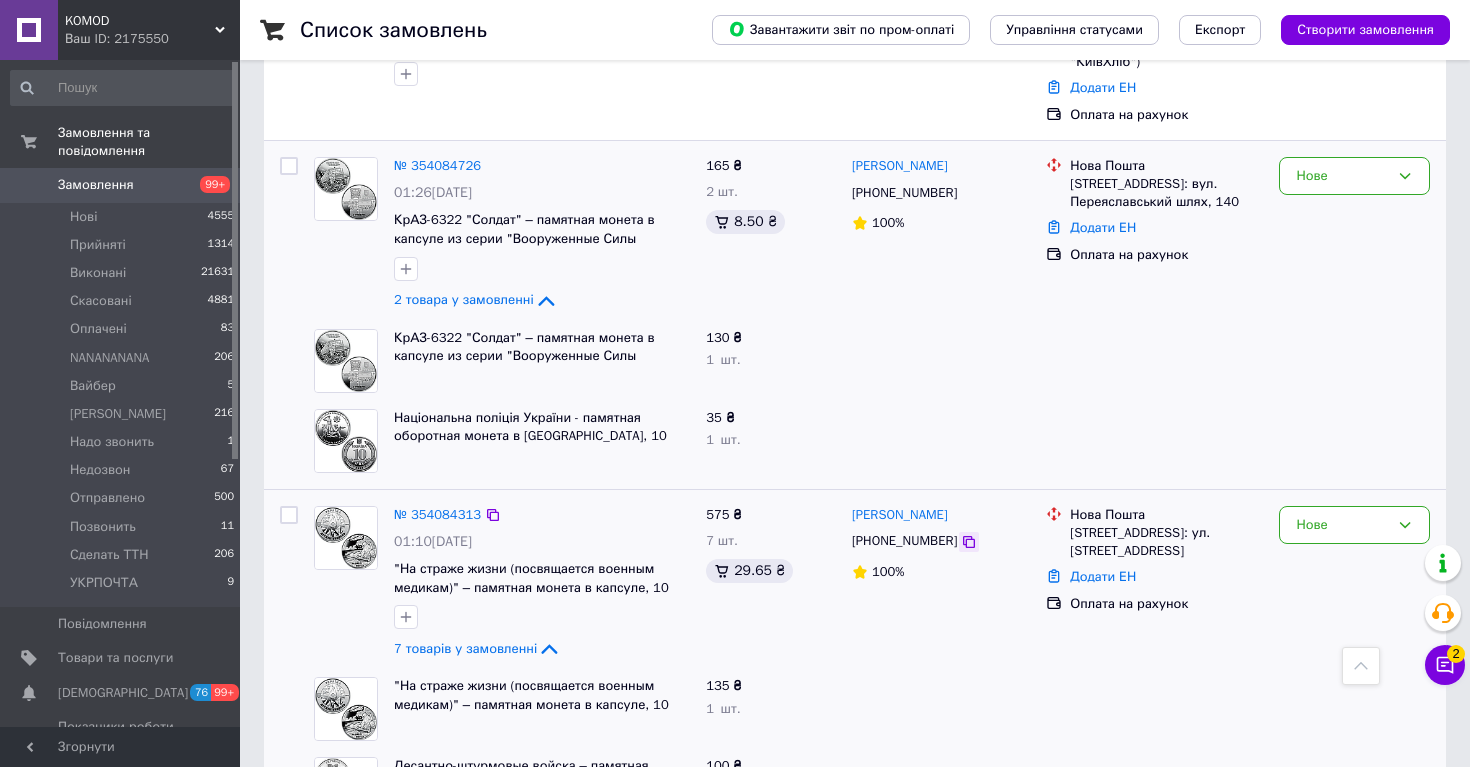 click 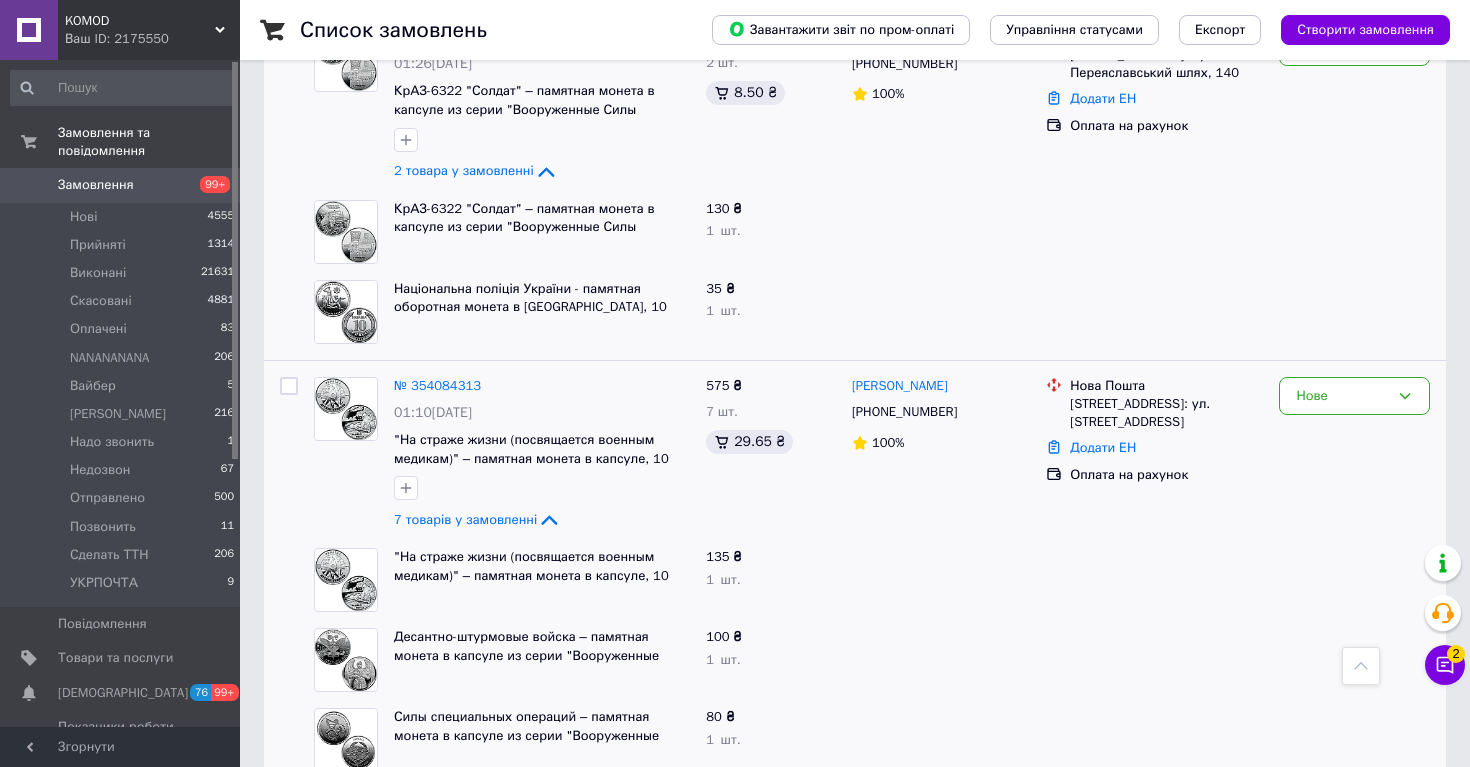 scroll, scrollTop: 1553, scrollLeft: 0, axis: vertical 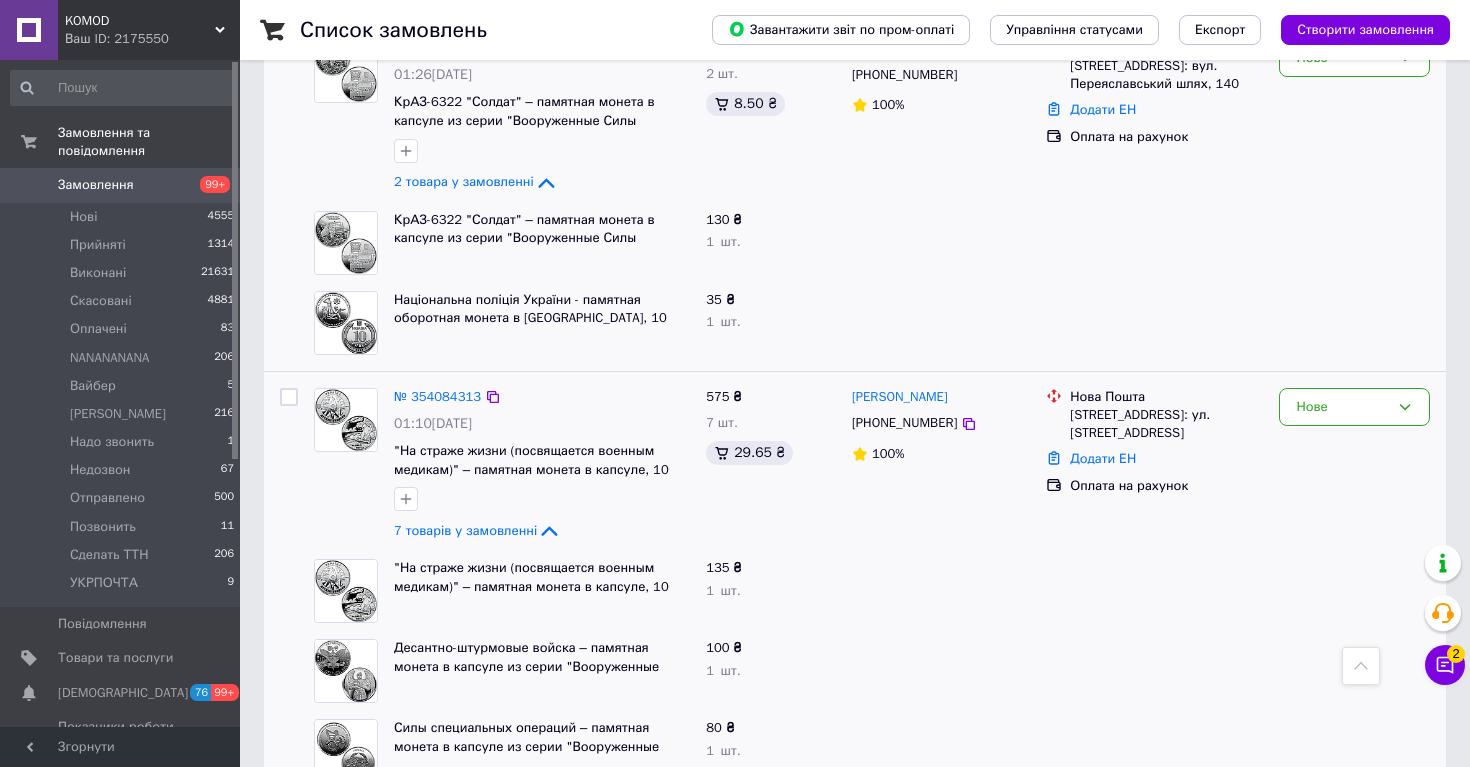 click on "[STREET_ADDRESS]: ул. [STREET_ADDRESS]" at bounding box center [1166, 424] 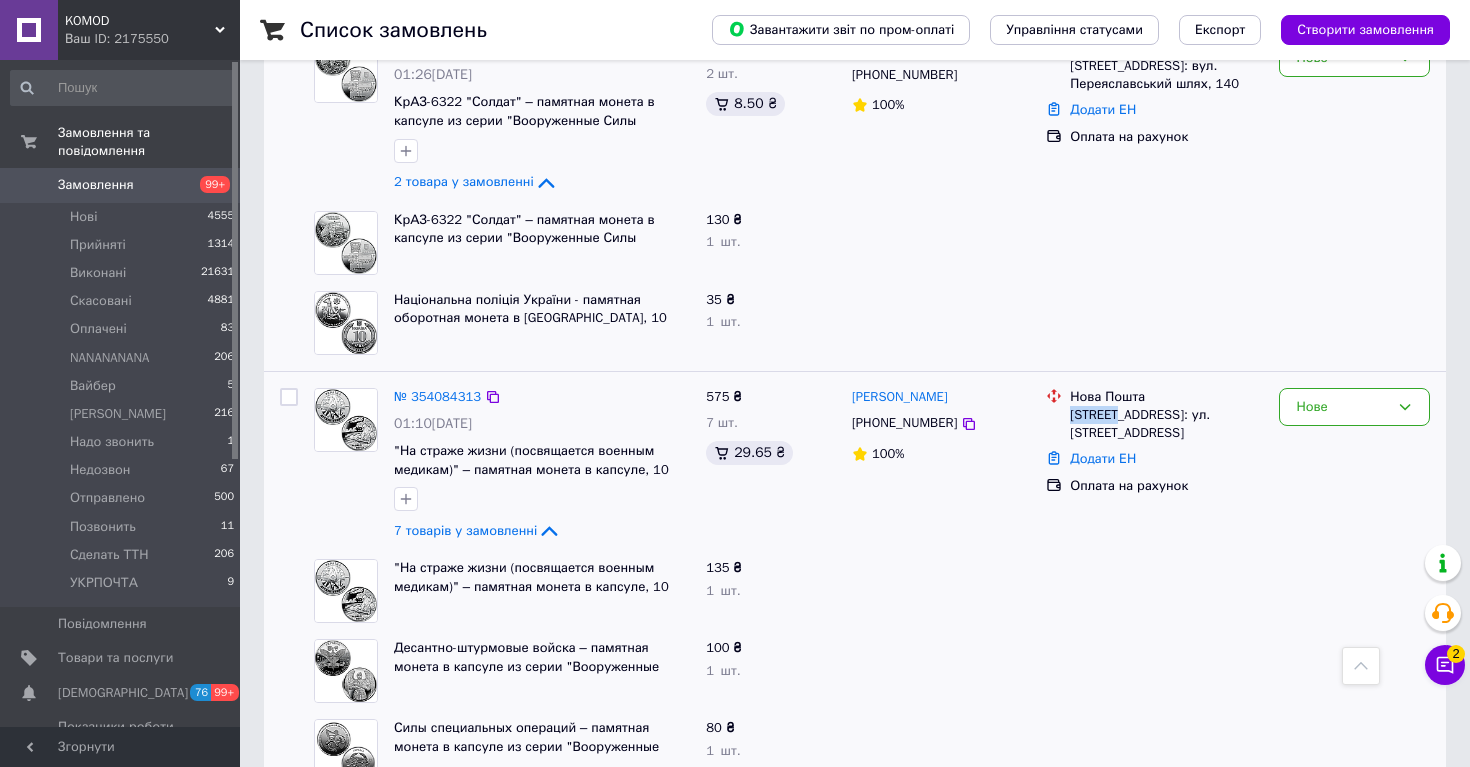 click on "[STREET_ADDRESS]: ул. [STREET_ADDRESS]" at bounding box center [1166, 424] 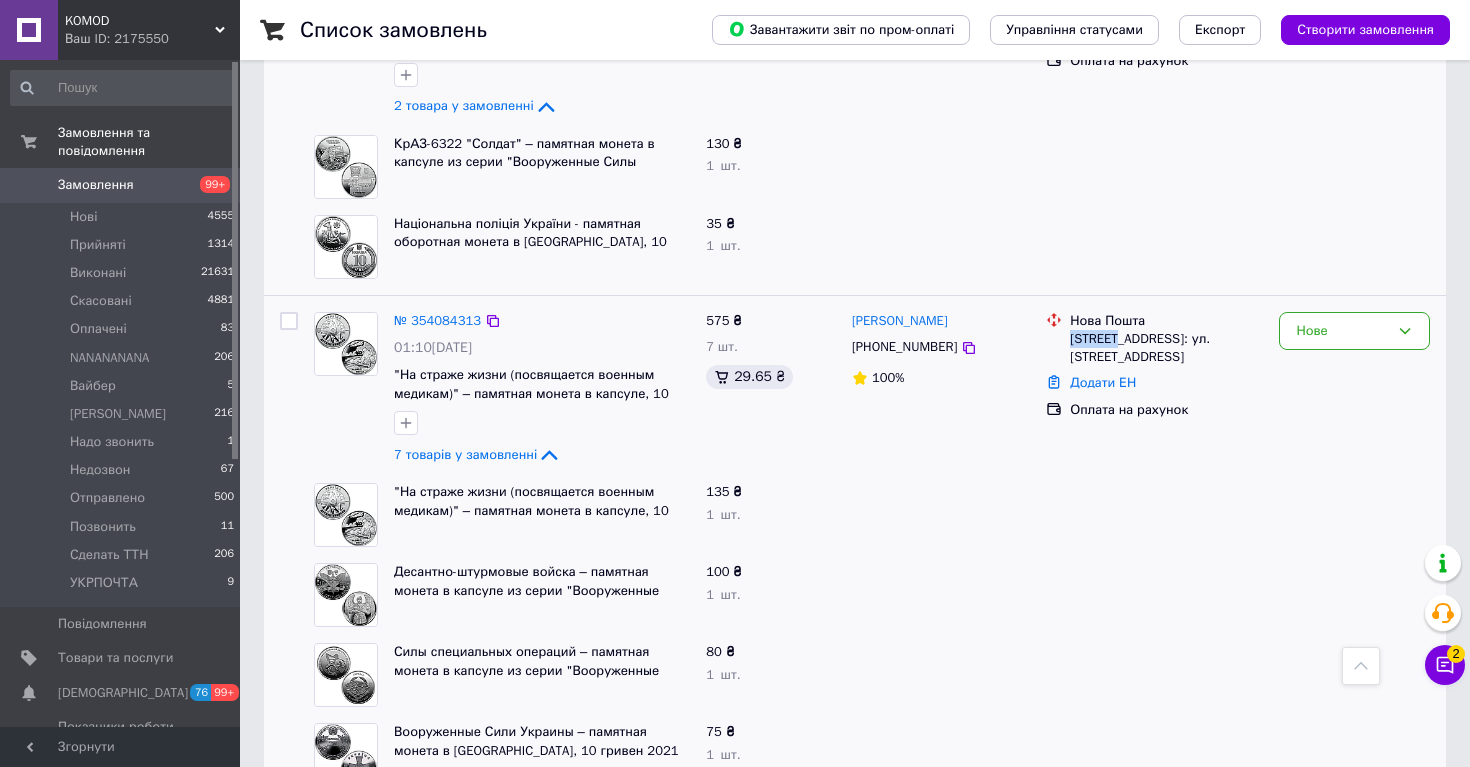 scroll, scrollTop: 1295, scrollLeft: 0, axis: vertical 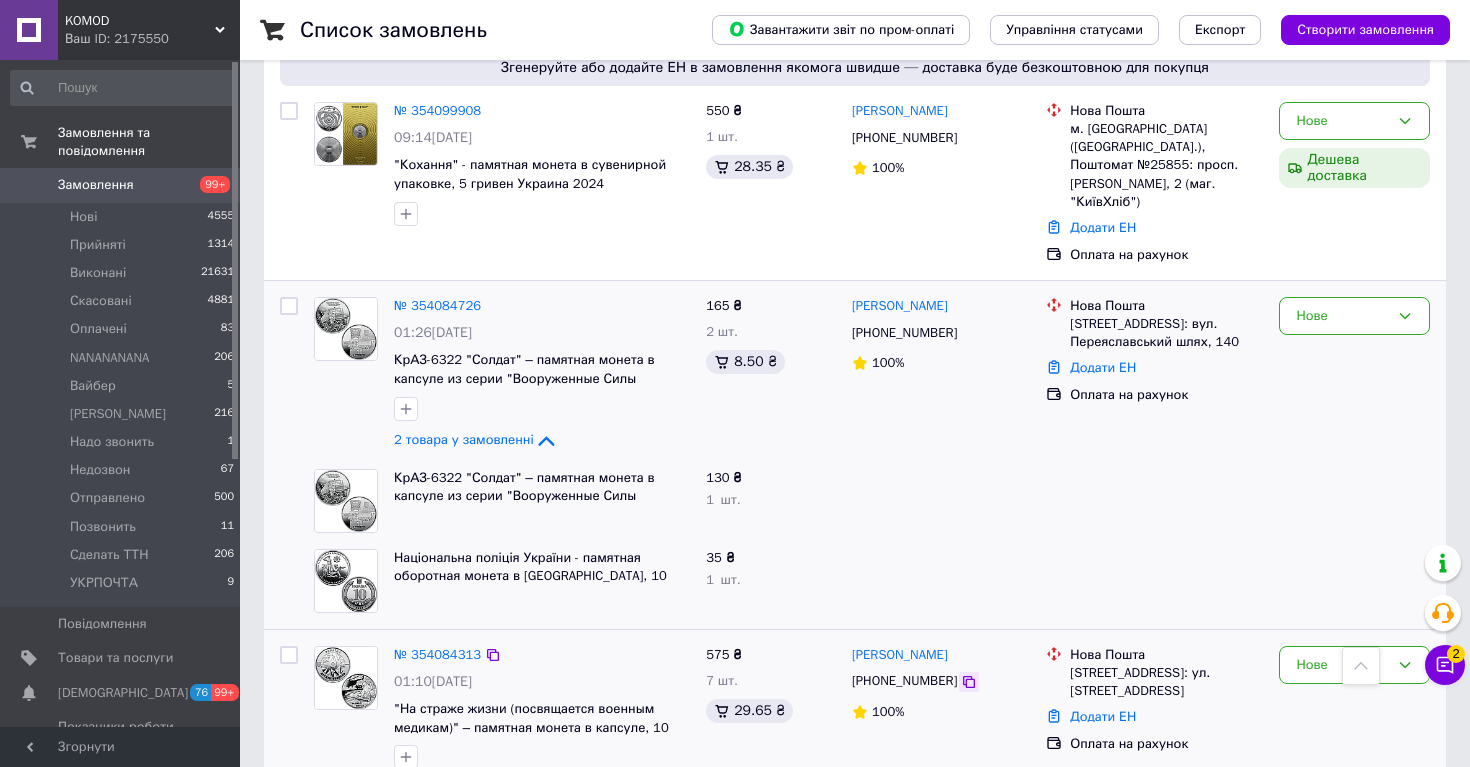 click 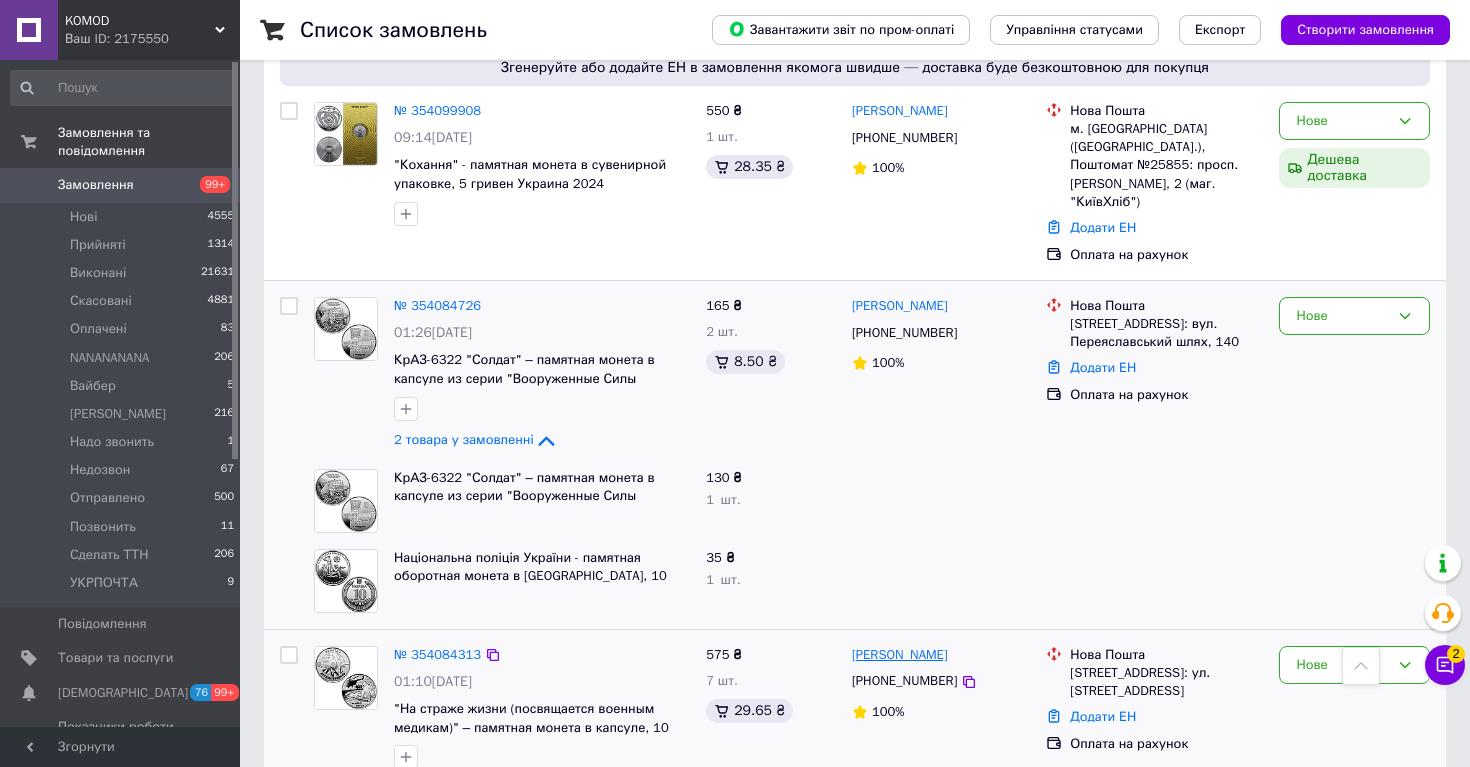 drag, startPoint x: 969, startPoint y: 573, endPoint x: 853, endPoint y: 570, distance: 116.03879 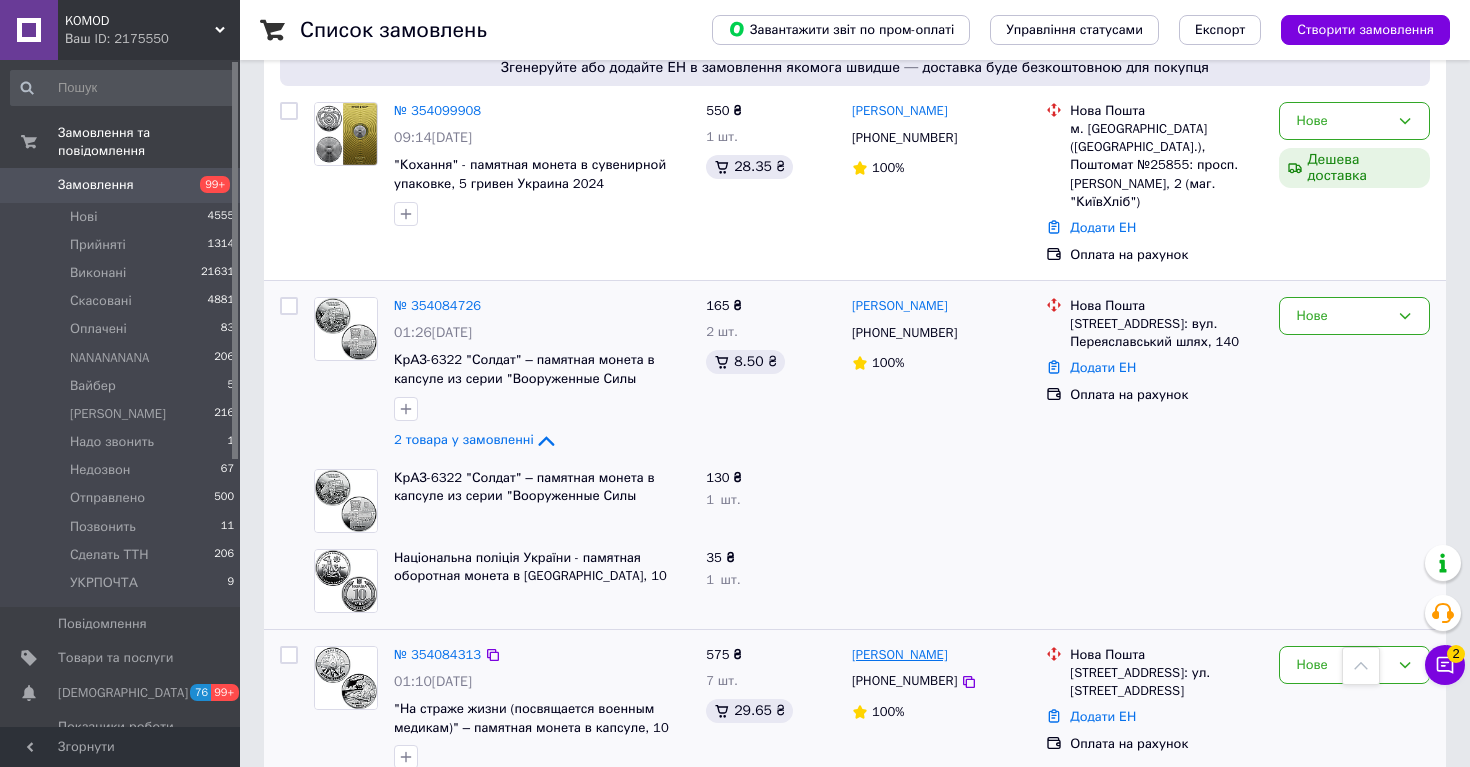 click on "[PERSON_NAME]" at bounding box center [941, 655] 